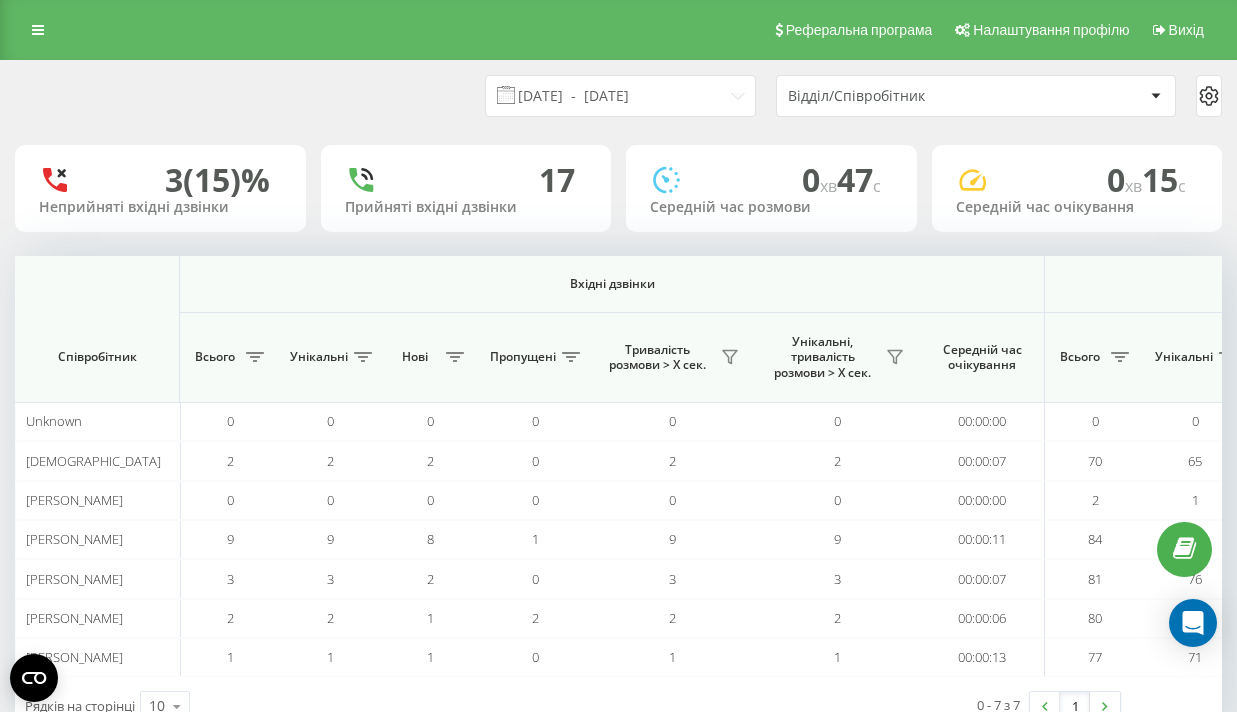 scroll, scrollTop: 59, scrollLeft: 0, axis: vertical 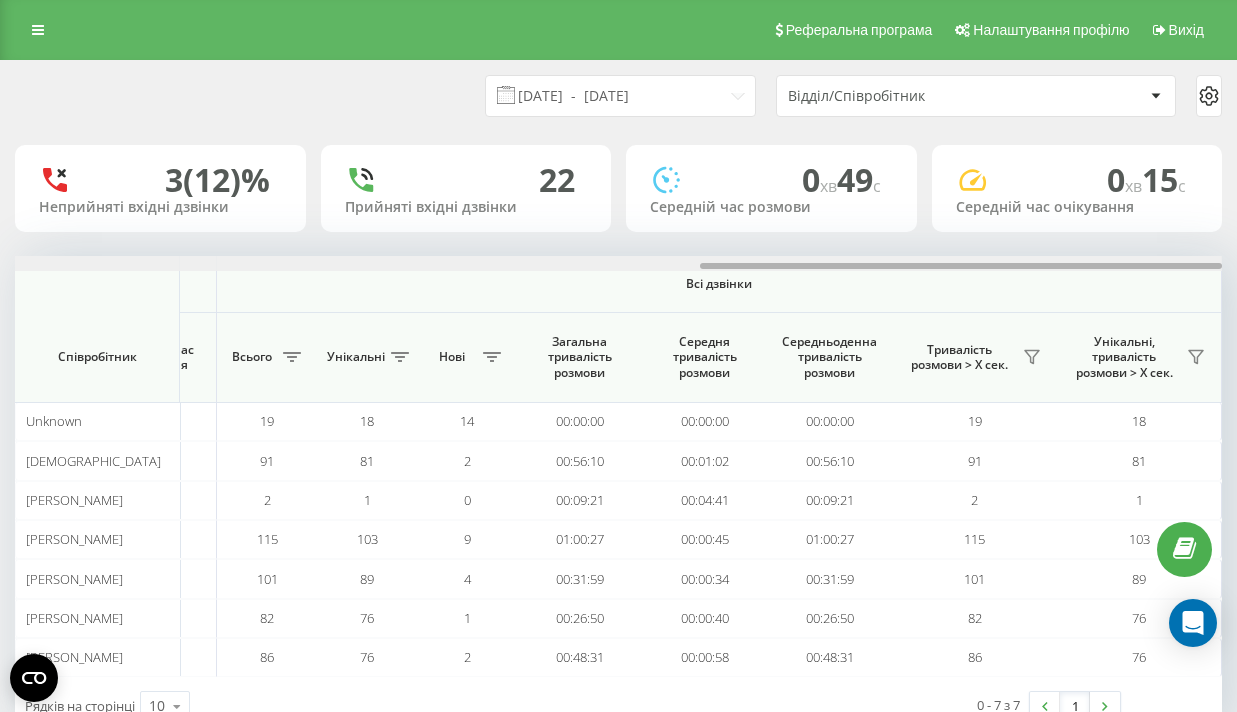 drag, startPoint x: 286, startPoint y: 264, endPoint x: 1103, endPoint y: 279, distance: 817.1377 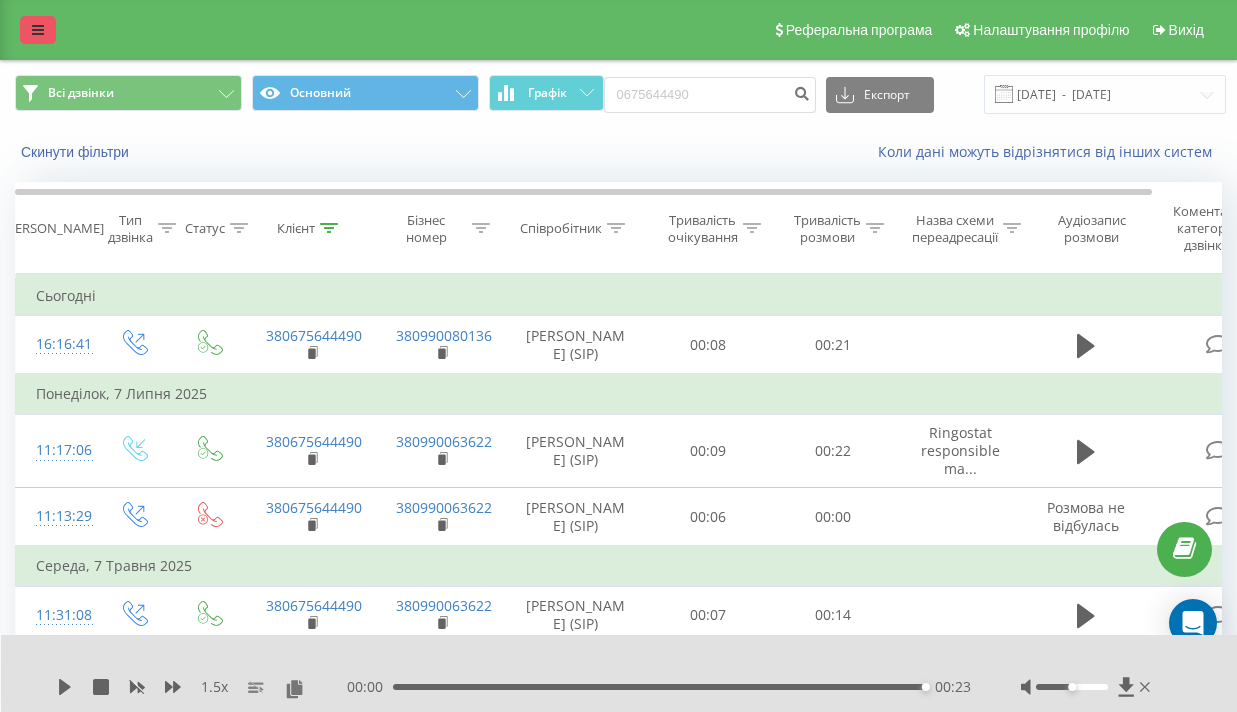 scroll, scrollTop: 0, scrollLeft: 0, axis: both 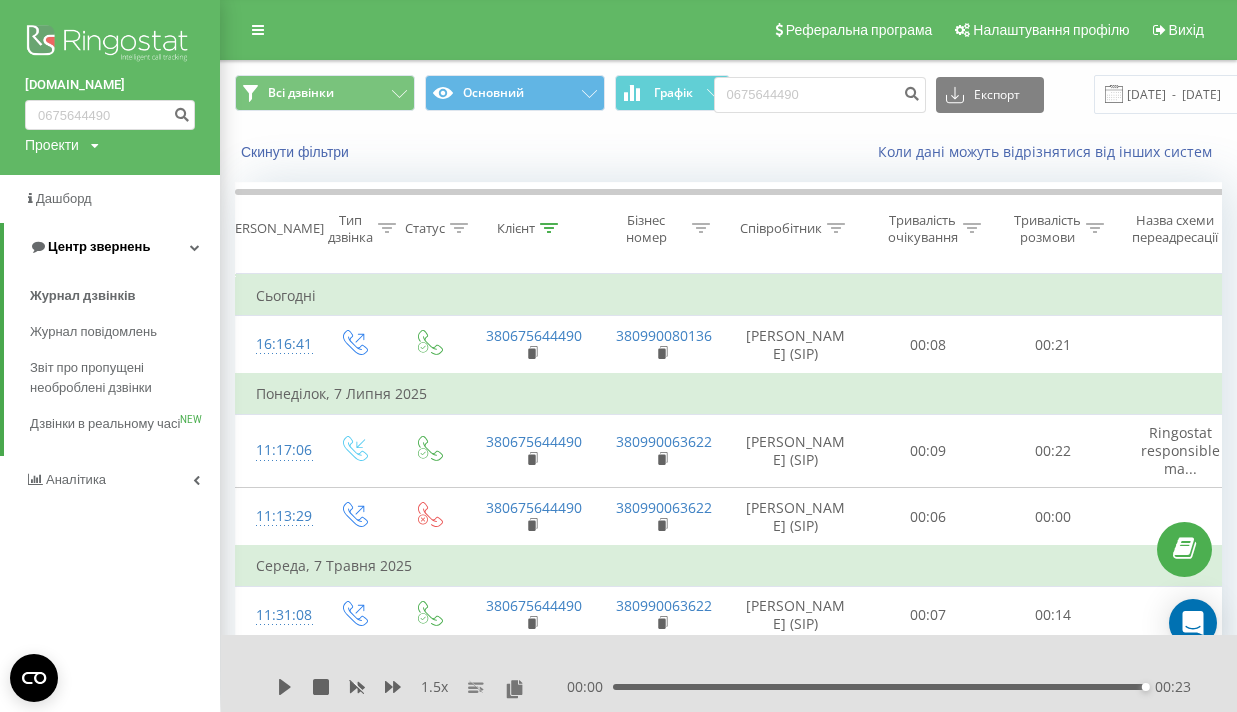 click on "Центр звернень" at bounding box center [112, 247] 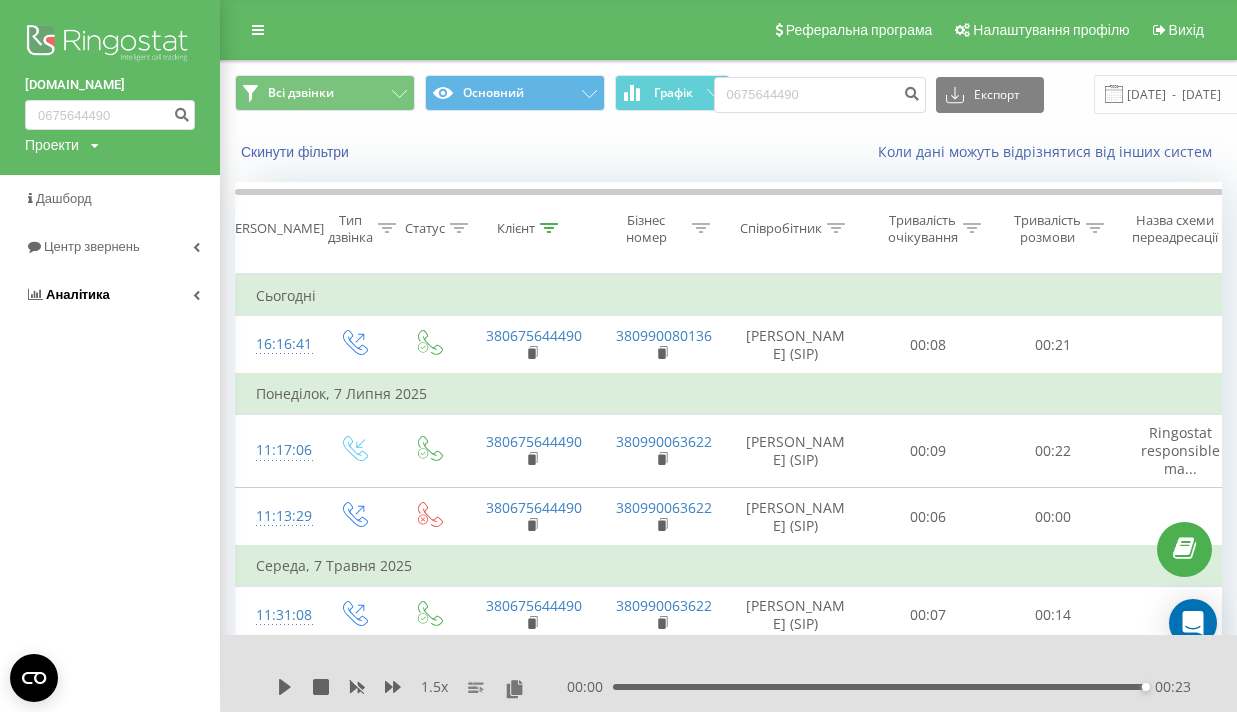 click on "Аналiтика" at bounding box center (78, 294) 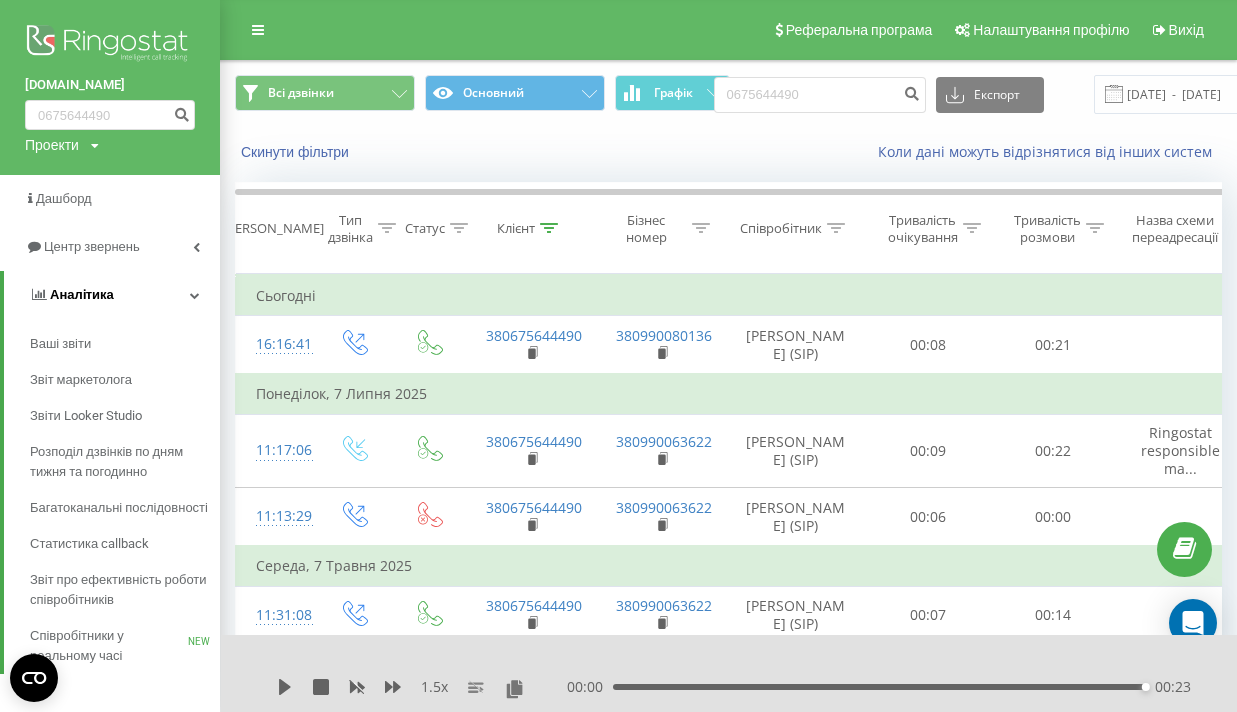 click on "Аналiтика" at bounding box center (112, 295) 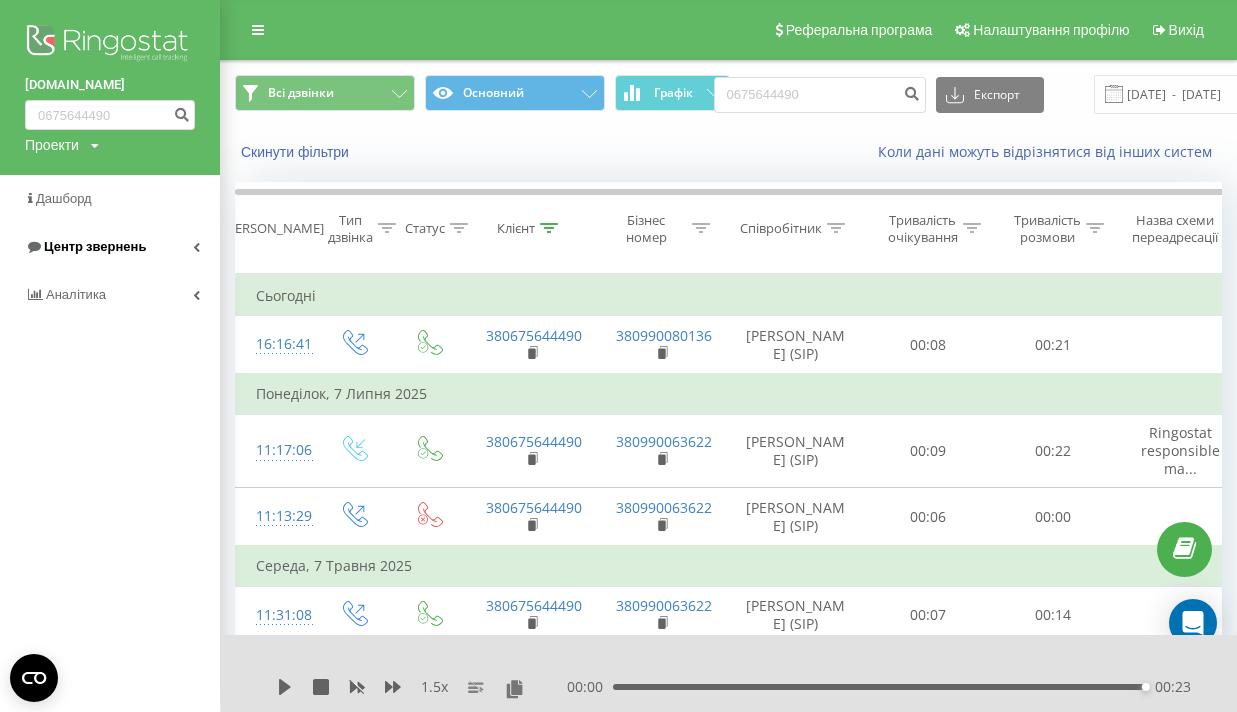 click on "Центр звернень" at bounding box center (85, 247) 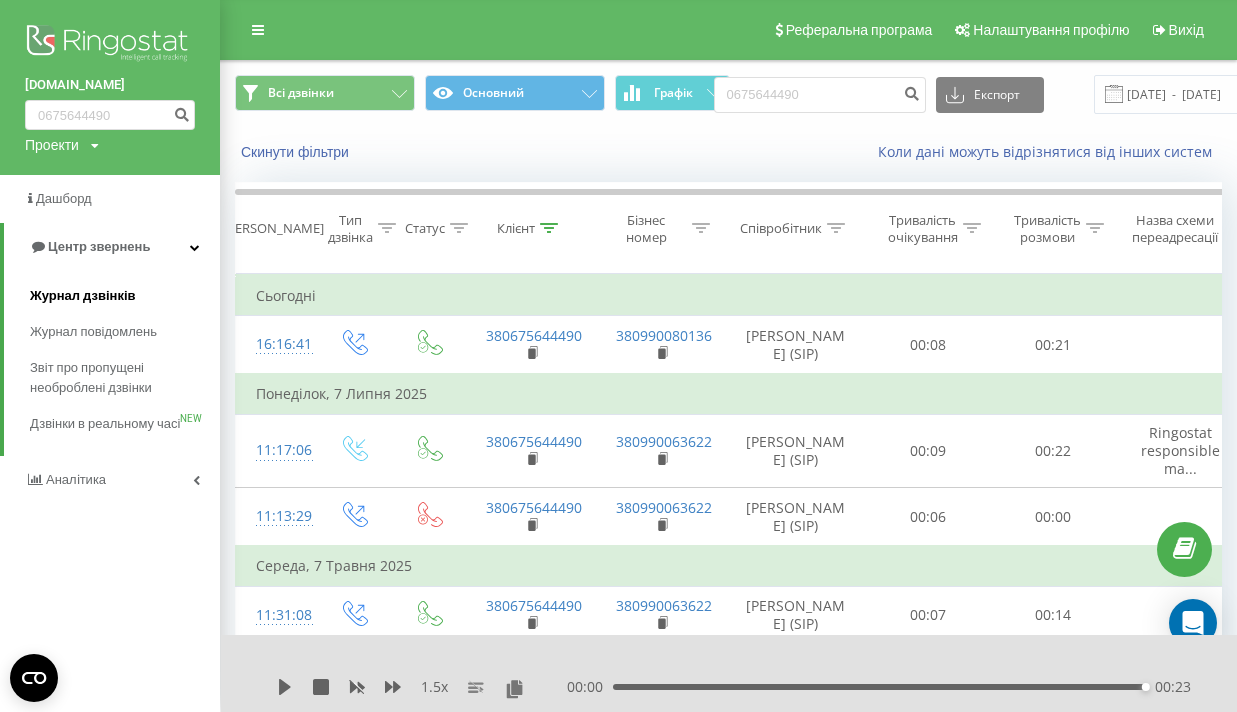 click on "Журнал дзвінків" at bounding box center (83, 296) 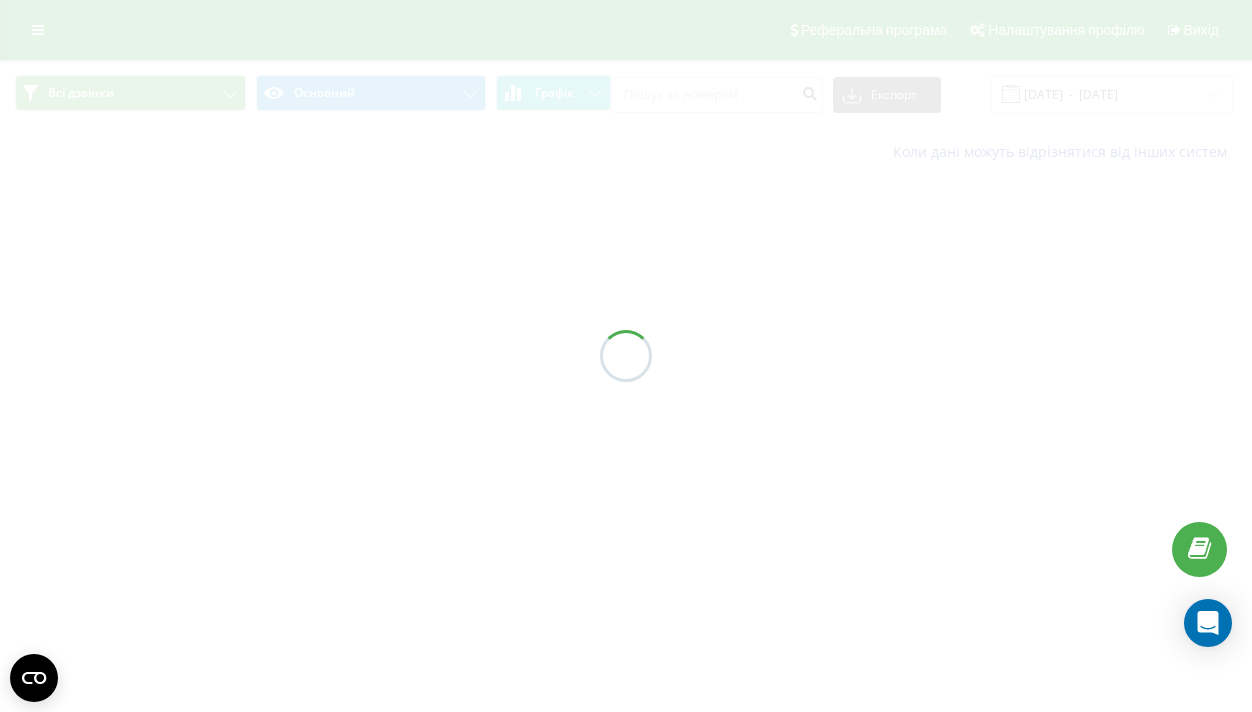 scroll, scrollTop: 0, scrollLeft: 0, axis: both 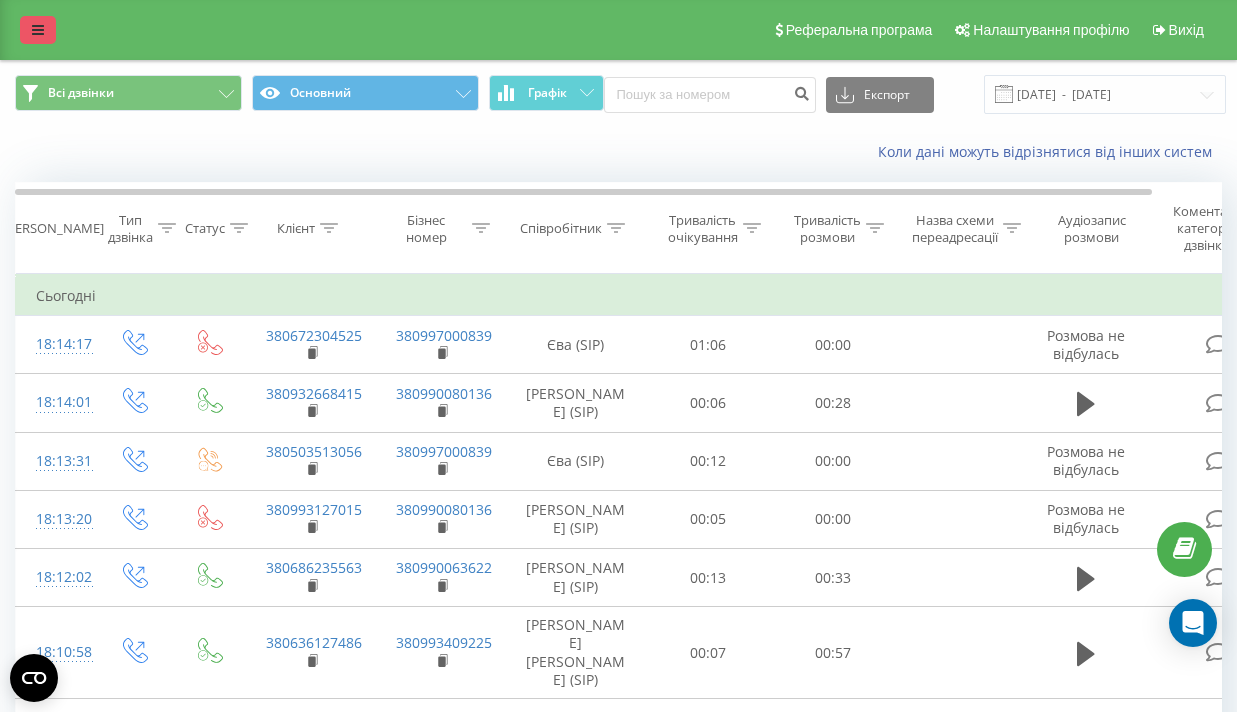 click at bounding box center [38, 30] 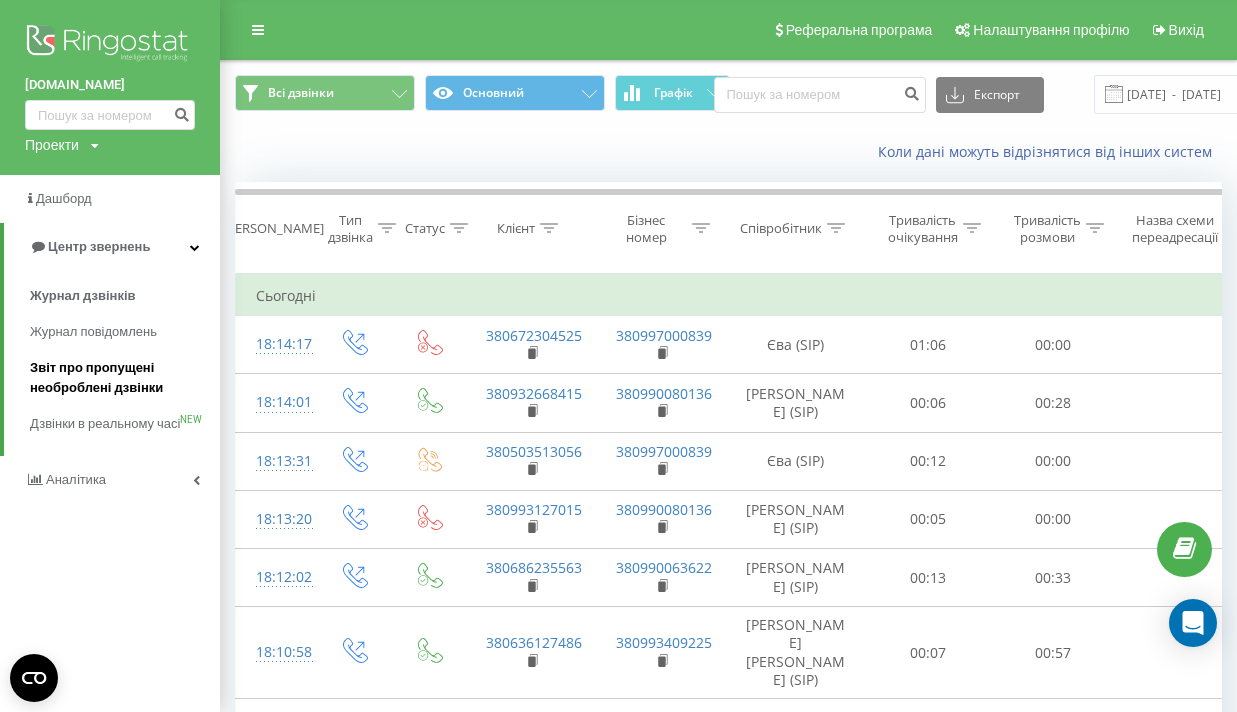 click on "Звіт про пропущені необроблені дзвінки" at bounding box center [120, 378] 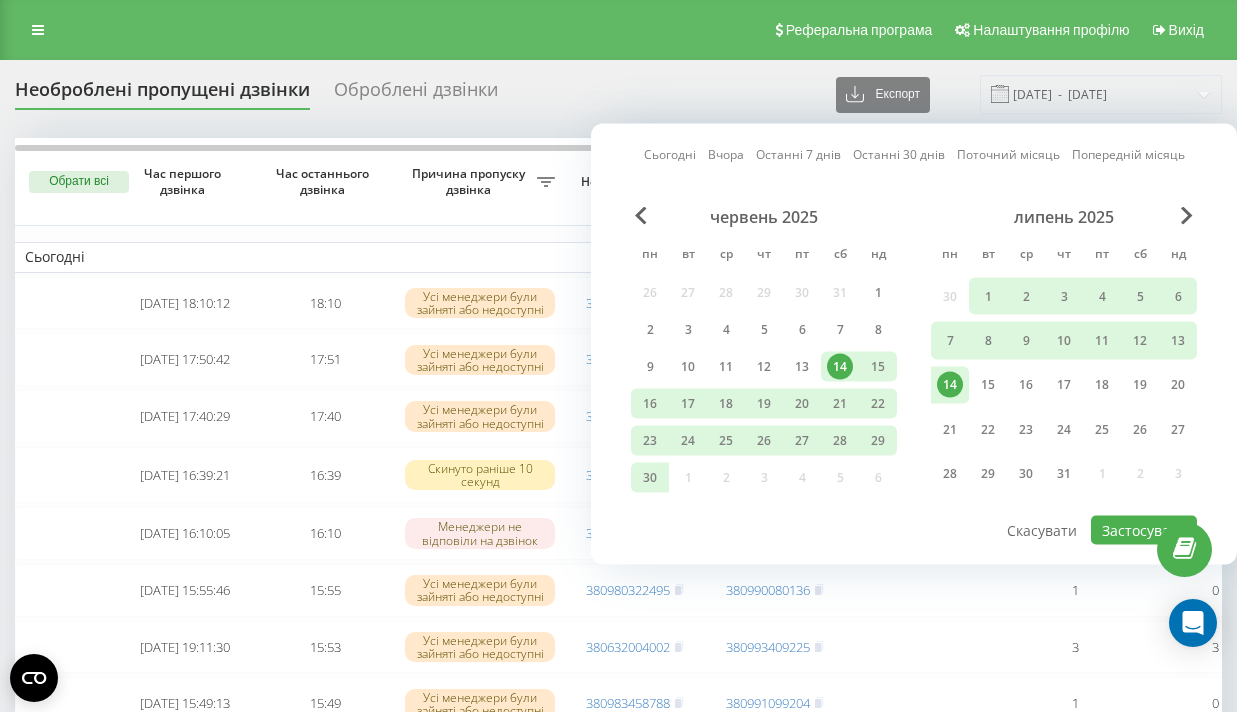 scroll, scrollTop: 0, scrollLeft: 0, axis: both 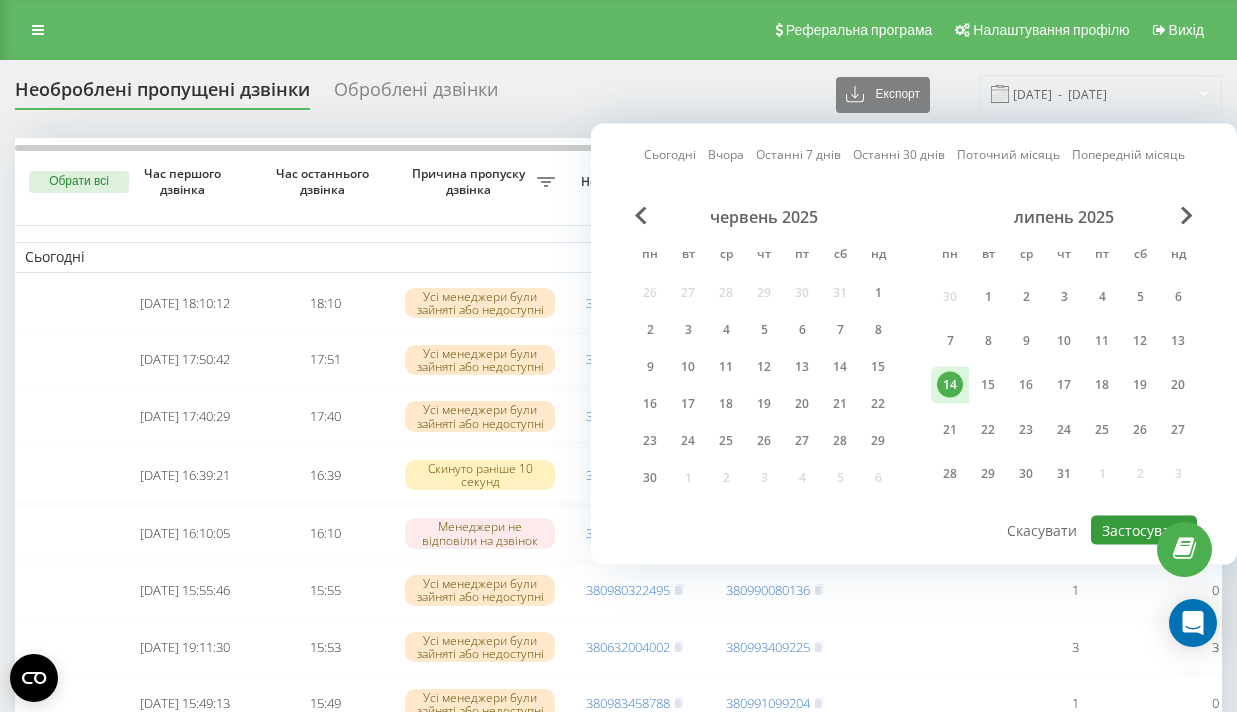 click on "Застосувати" at bounding box center (1144, 530) 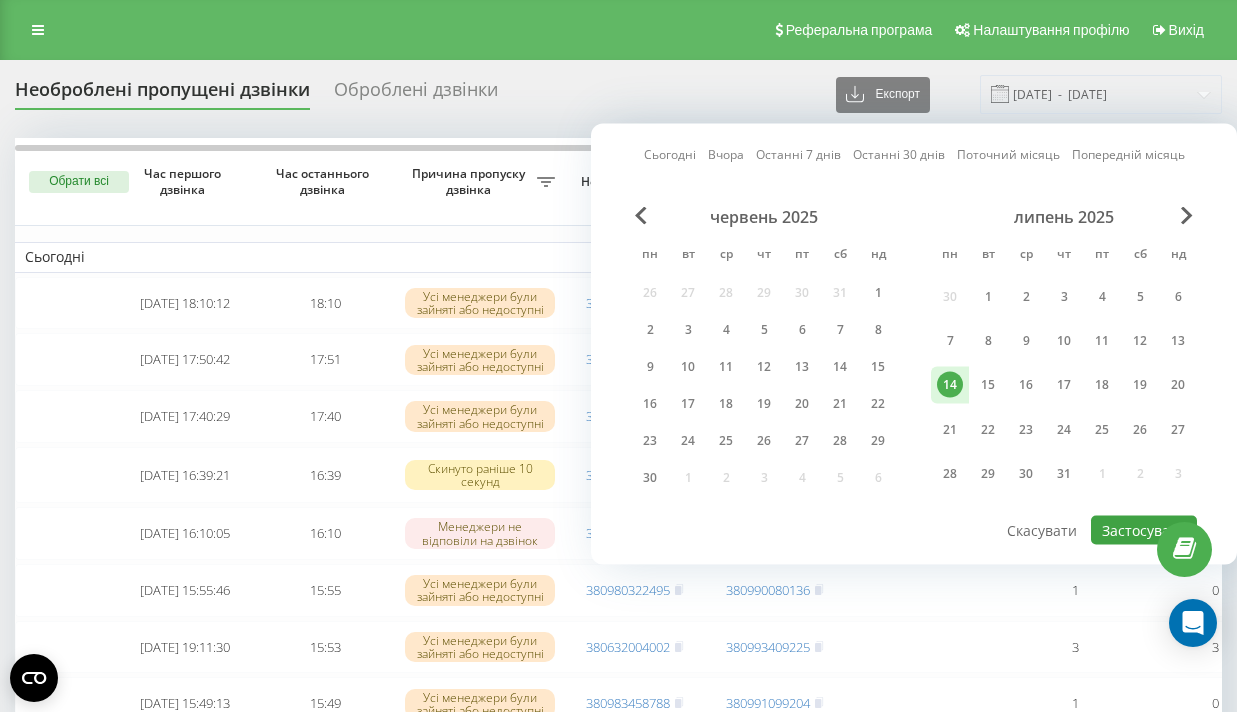 type on "[DATE]  -  [DATE]" 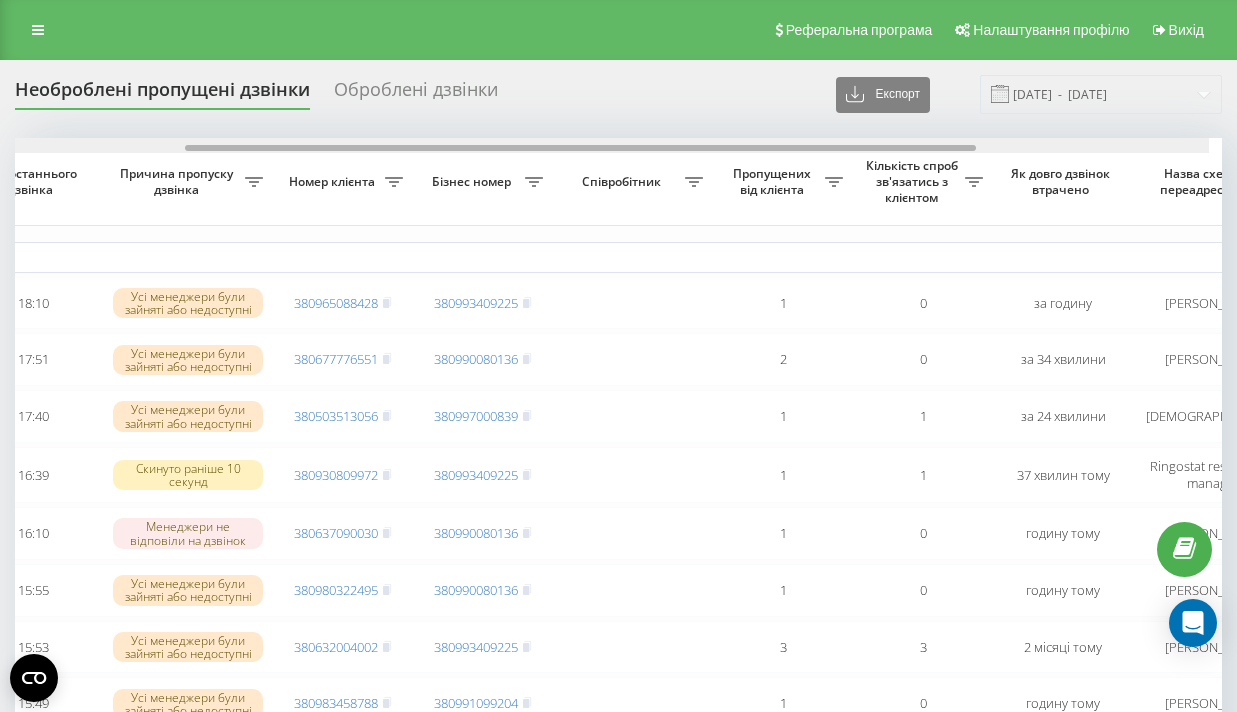scroll, scrollTop: 0, scrollLeft: 296, axis: horizontal 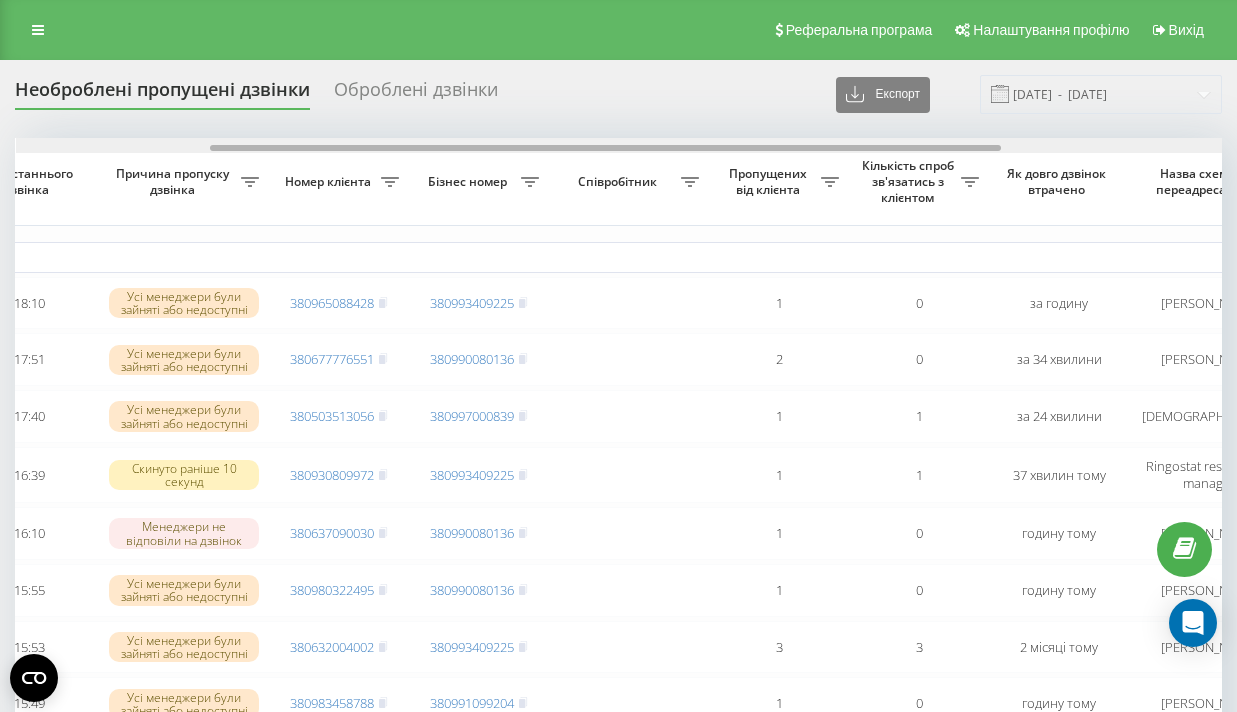 drag, startPoint x: 637, startPoint y: 148, endPoint x: 832, endPoint y: 153, distance: 195.06409 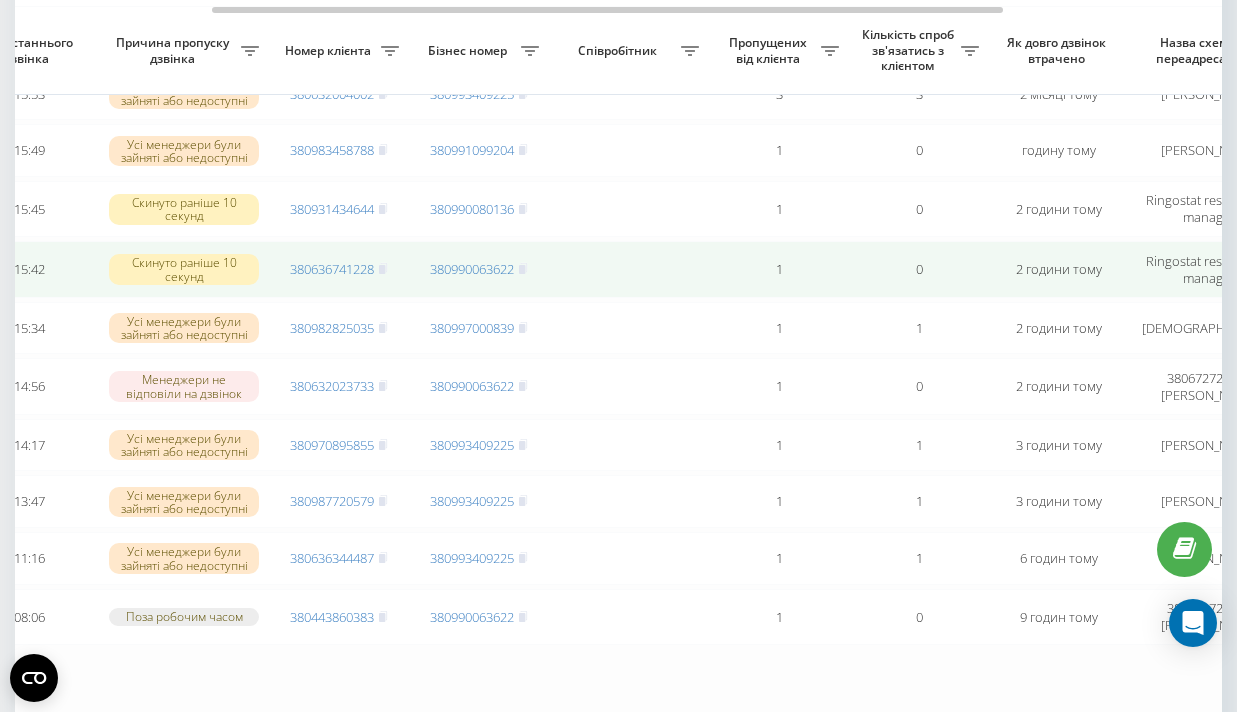 scroll, scrollTop: 552, scrollLeft: 0, axis: vertical 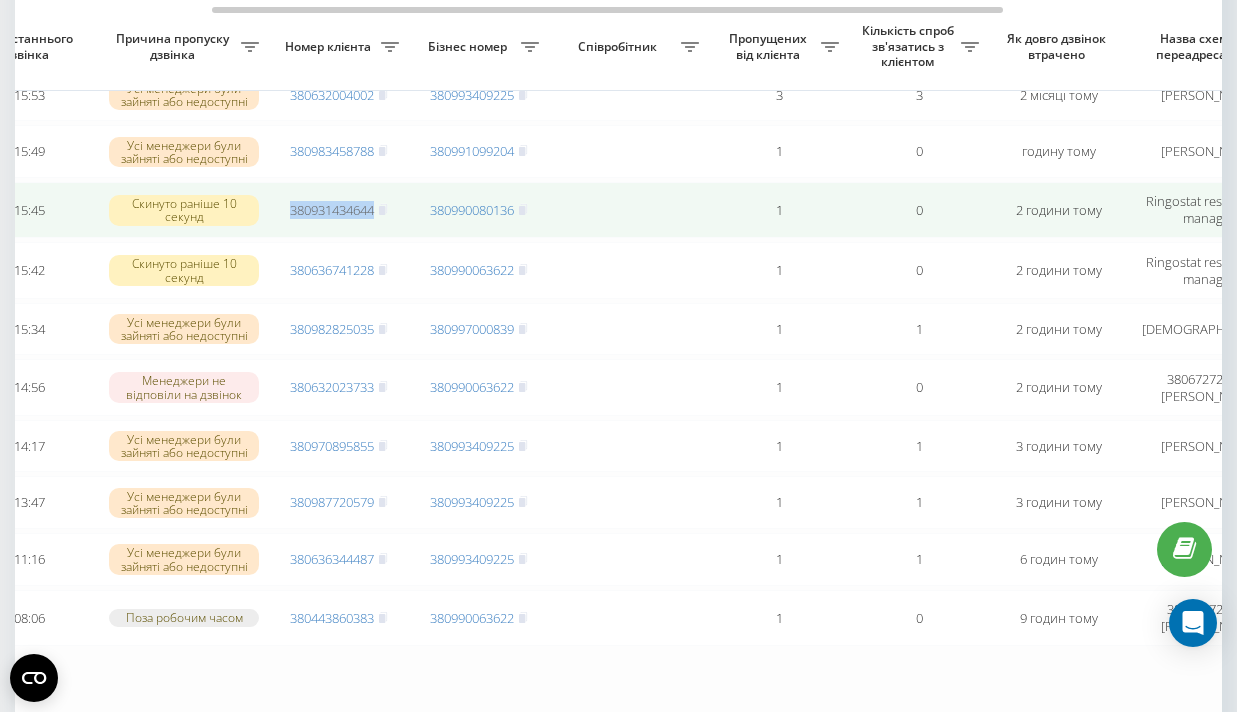 drag, startPoint x: 279, startPoint y: 236, endPoint x: 374, endPoint y: 236, distance: 95 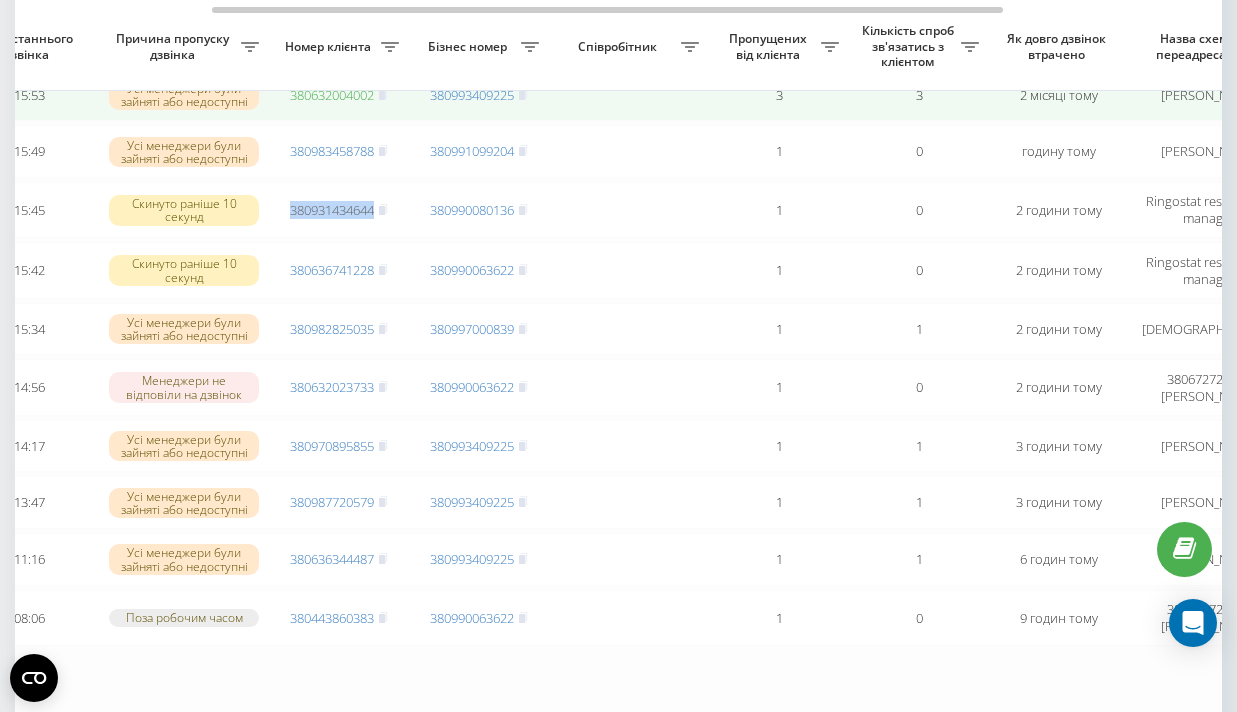 copy on "380931434644" 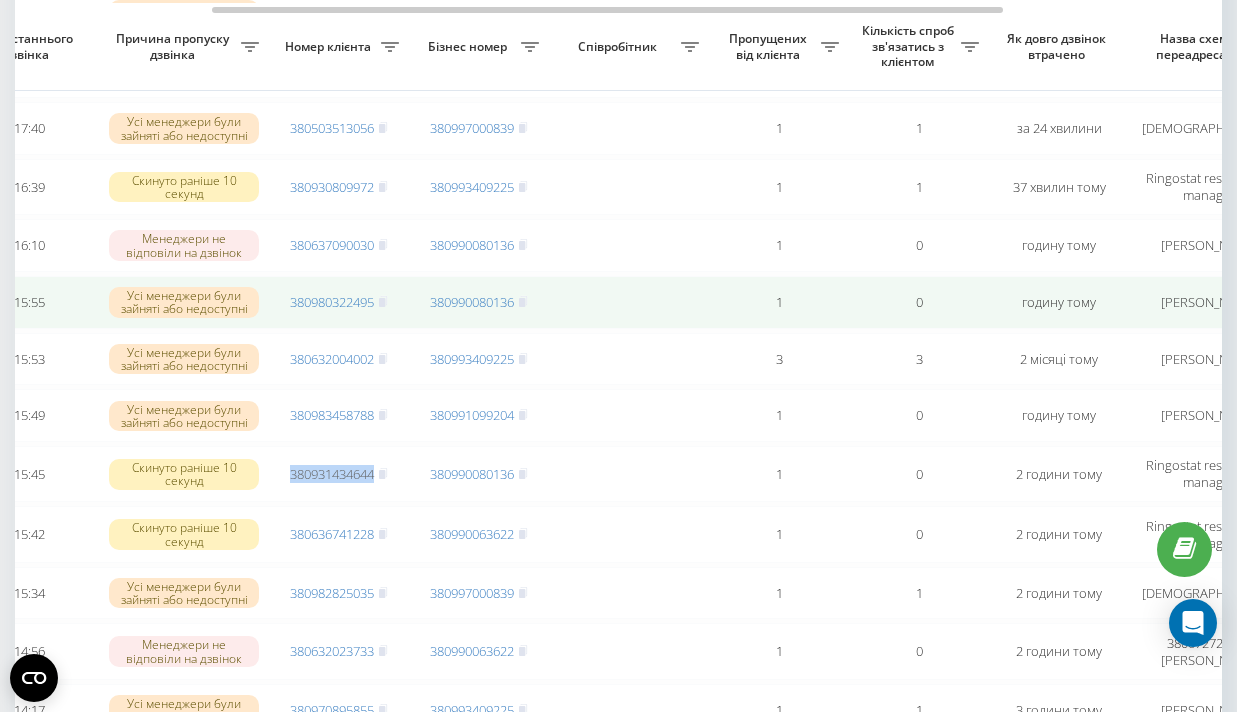scroll, scrollTop: 265, scrollLeft: 0, axis: vertical 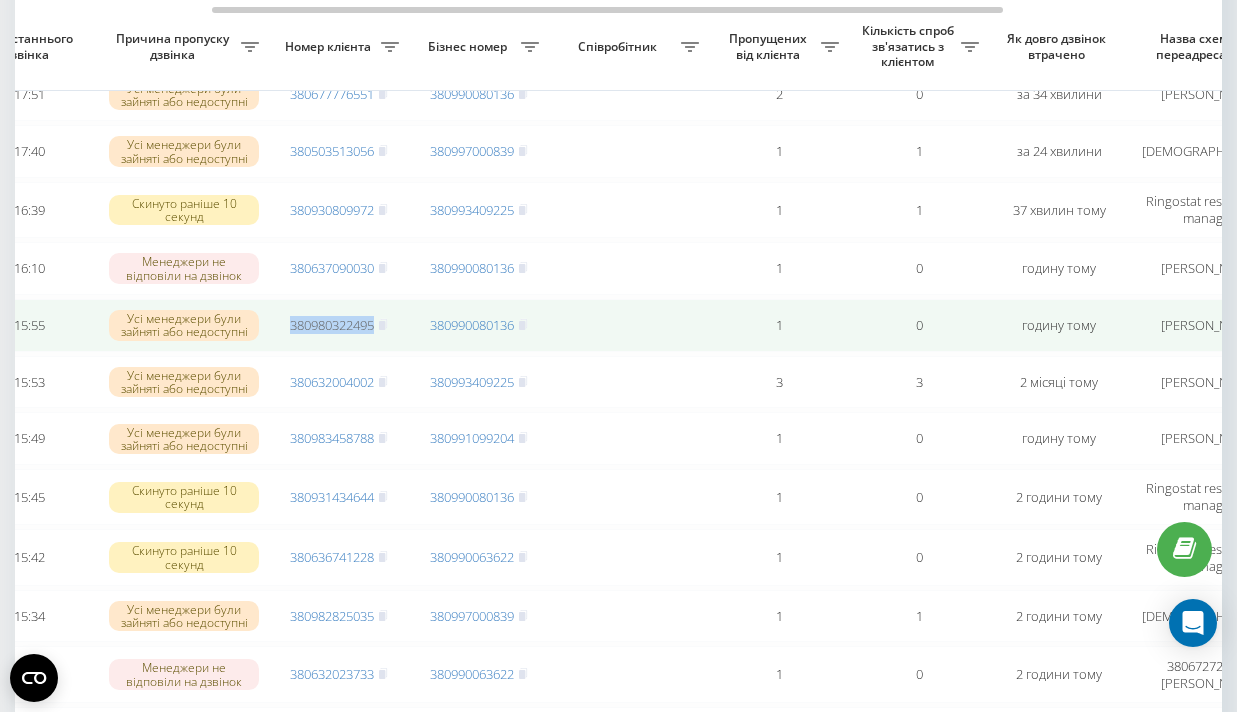 drag, startPoint x: 270, startPoint y: 344, endPoint x: 378, endPoint y: 347, distance: 108.04166 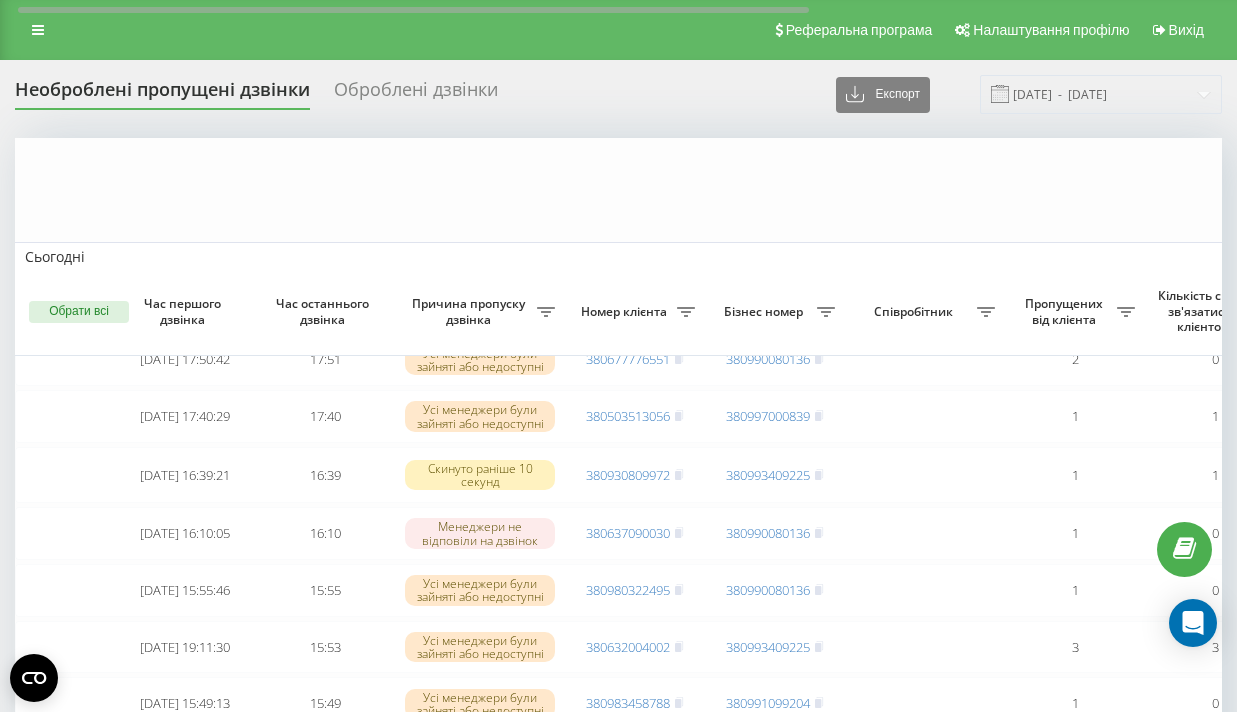 scroll, scrollTop: 0, scrollLeft: 0, axis: both 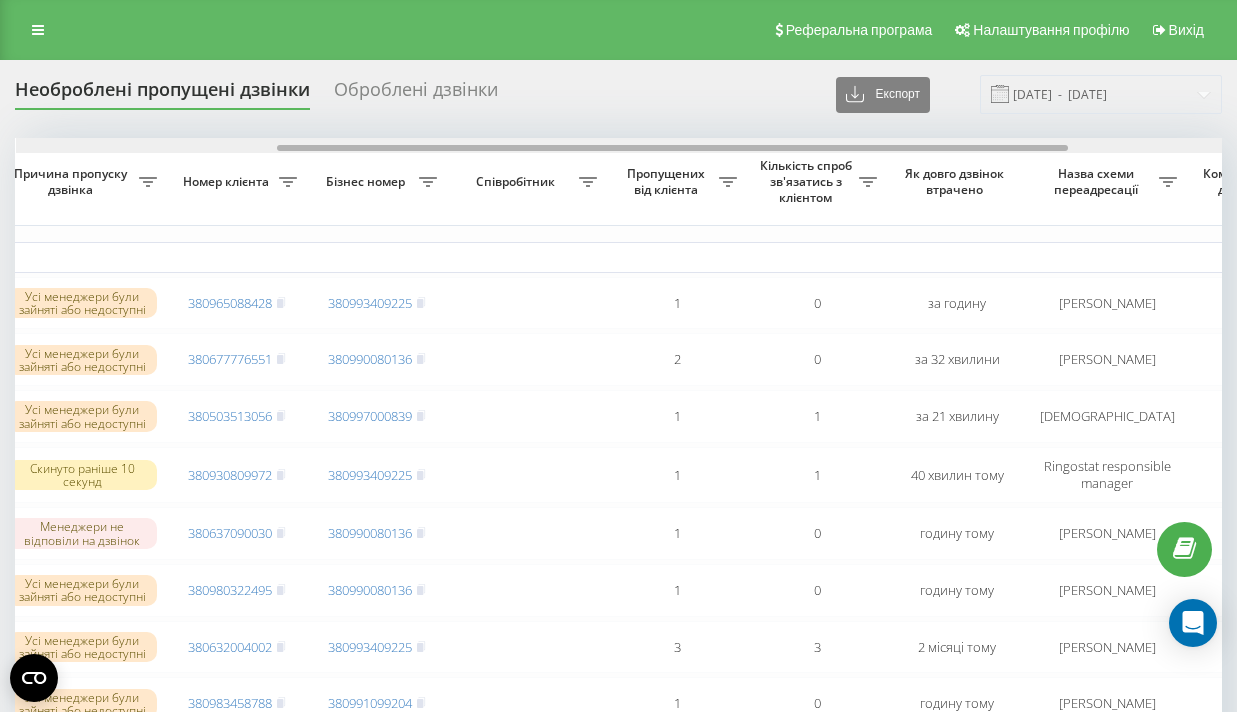 drag, startPoint x: 378, startPoint y: 149, endPoint x: 640, endPoint y: 150, distance: 262.00192 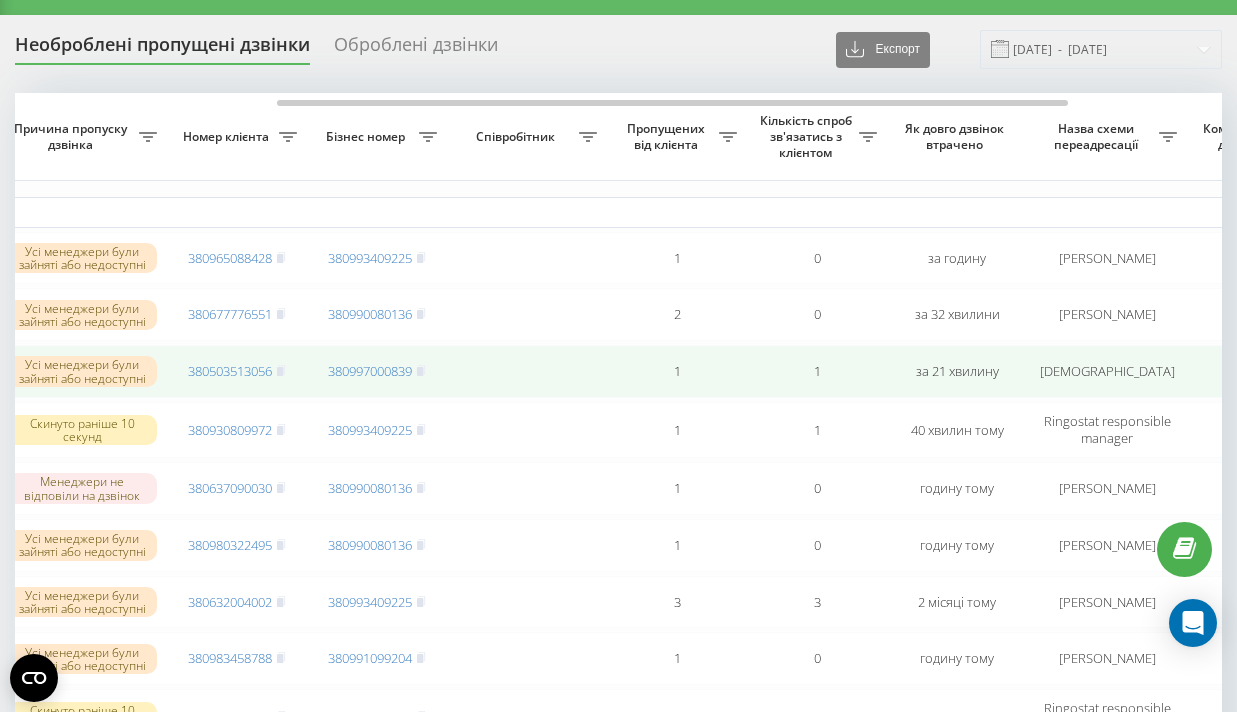 scroll, scrollTop: 148, scrollLeft: 0, axis: vertical 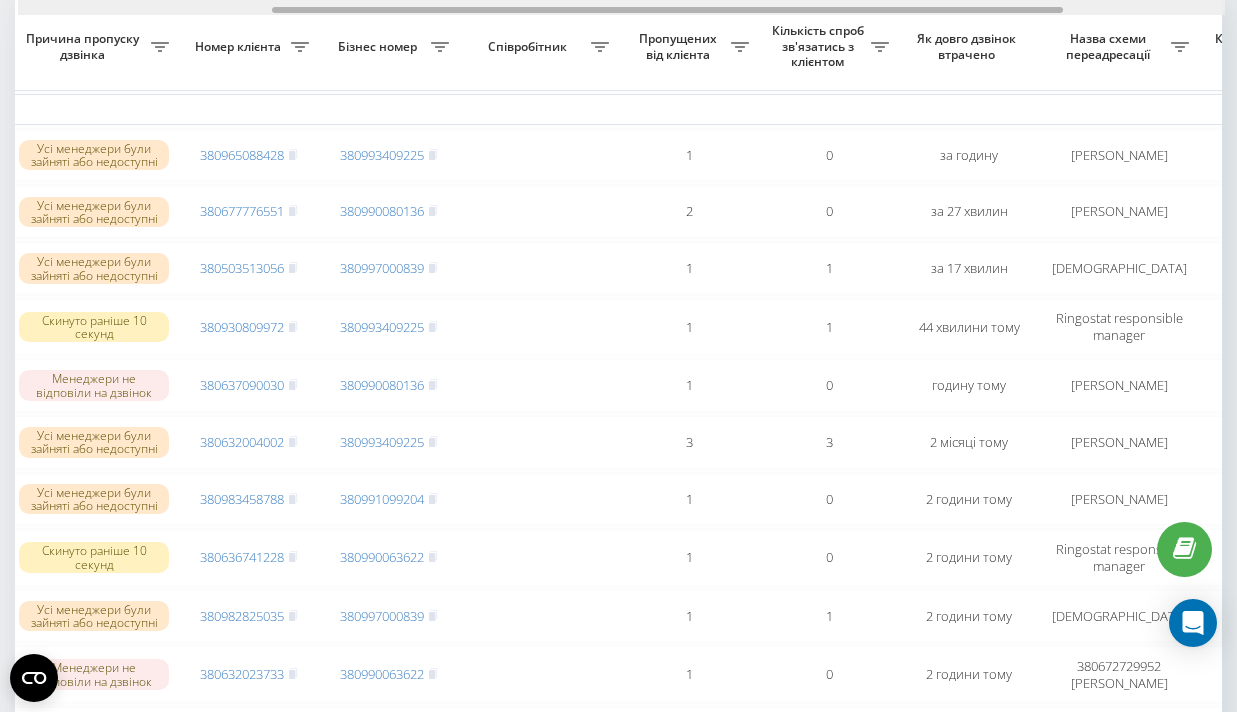 drag, startPoint x: 296, startPoint y: 9, endPoint x: 550, endPoint y: 10, distance: 254.00197 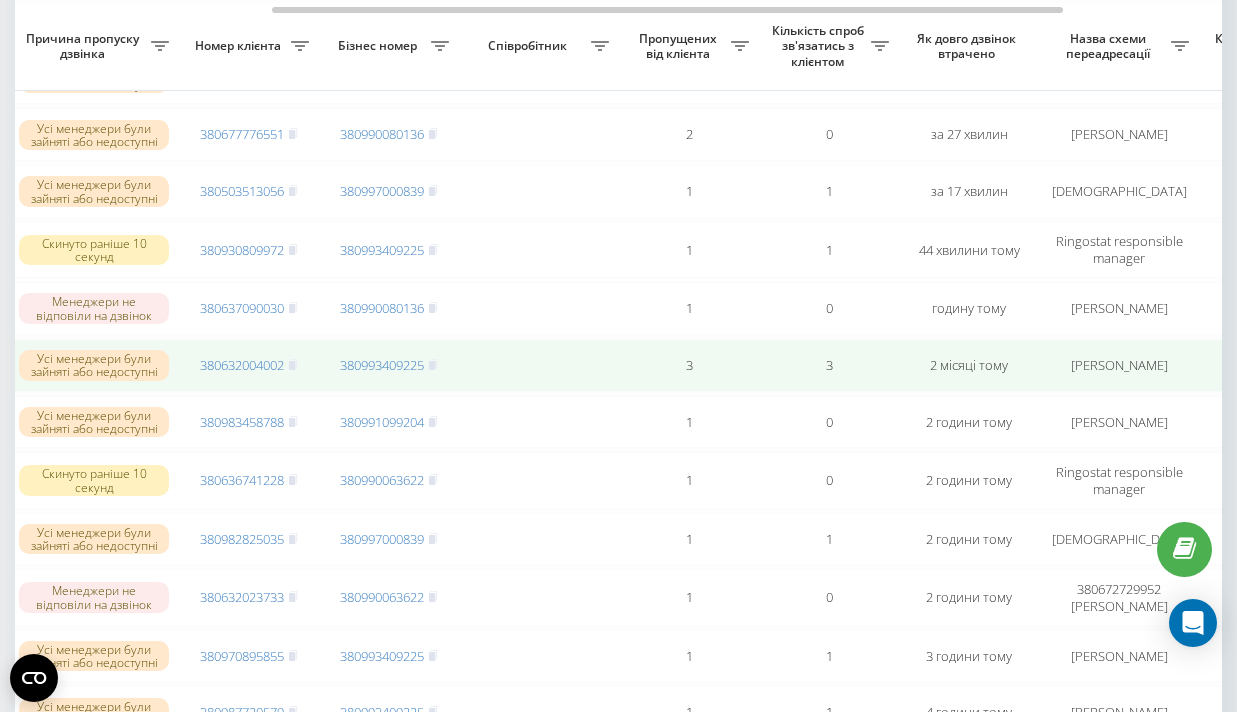 scroll, scrollTop: 224, scrollLeft: 0, axis: vertical 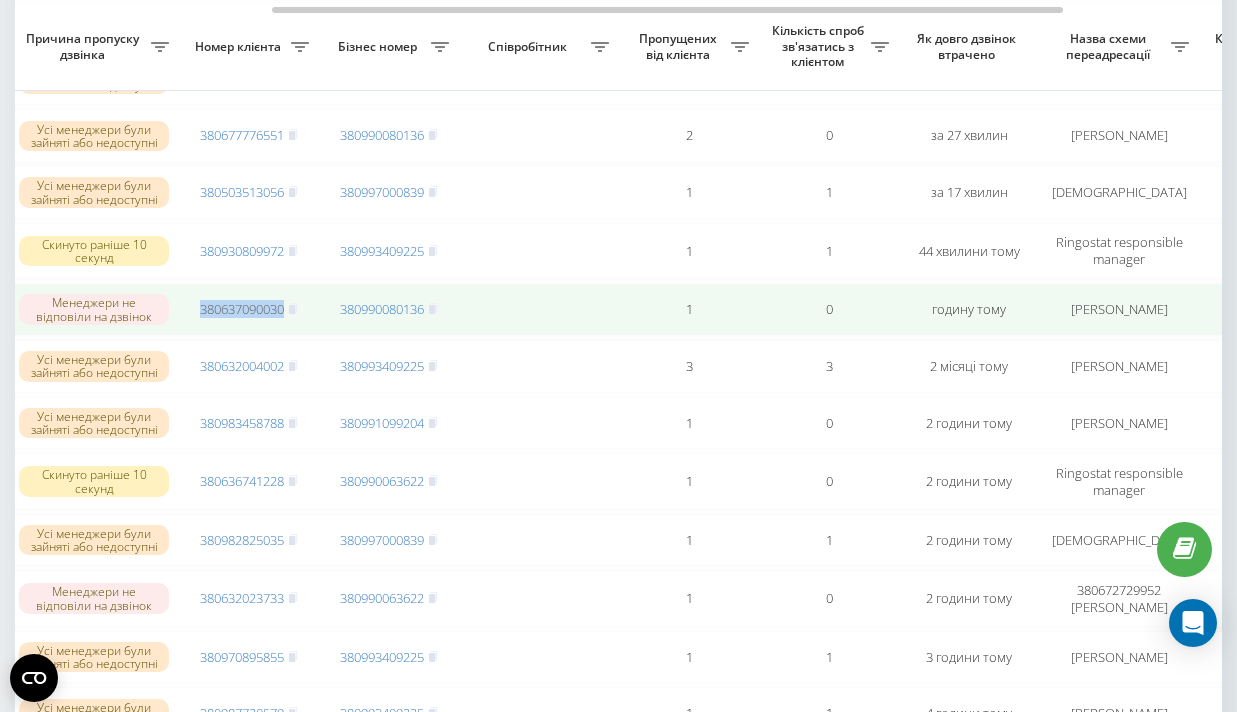 drag, startPoint x: 190, startPoint y: 314, endPoint x: 286, endPoint y: 320, distance: 96.18732 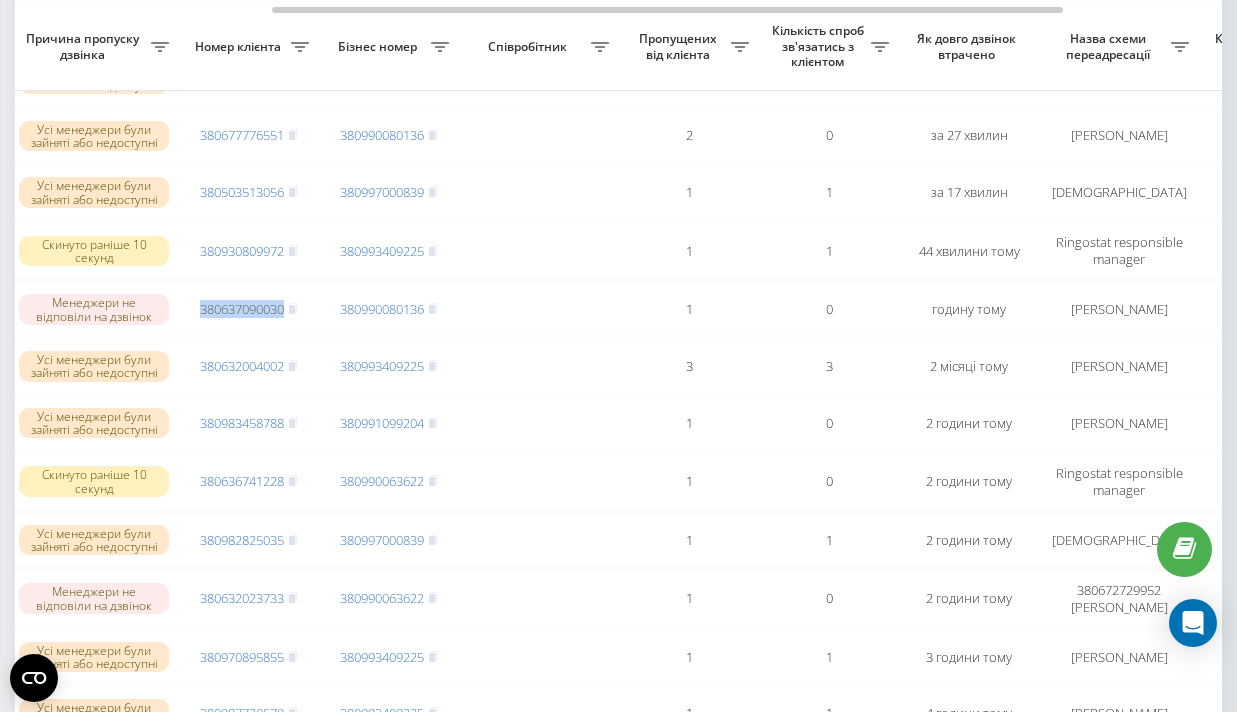 copy on "380637090030" 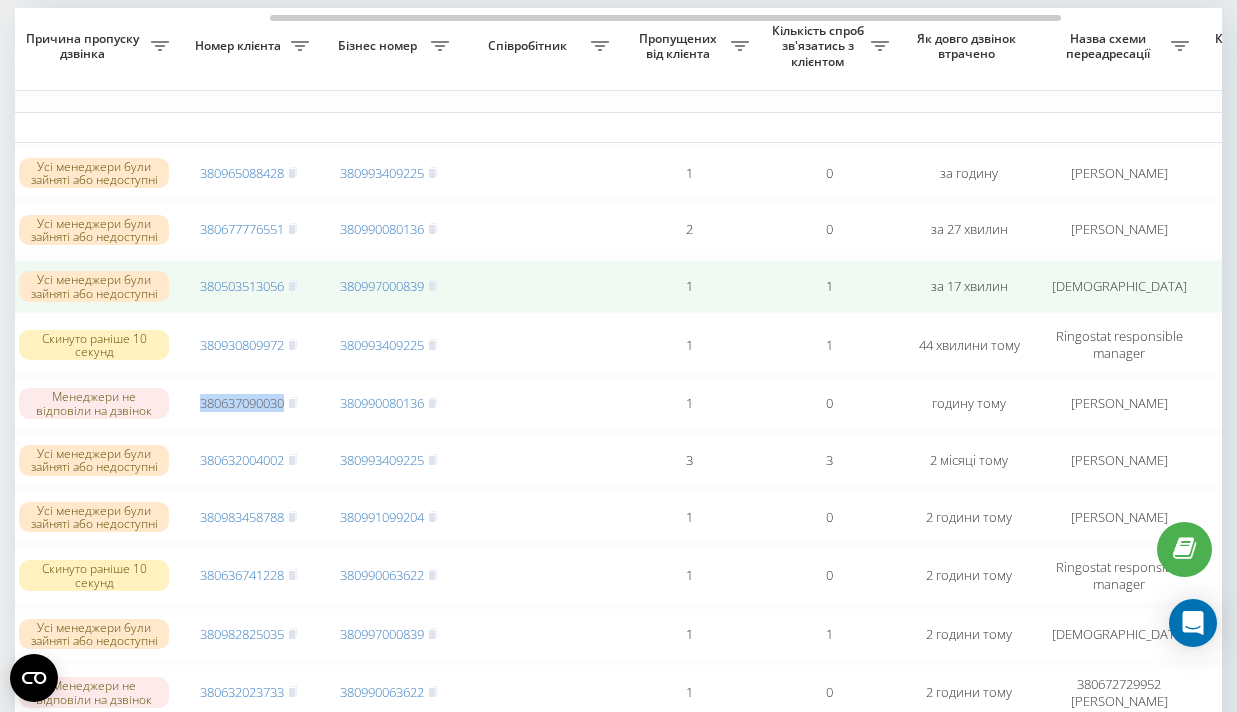 scroll, scrollTop: 129, scrollLeft: 0, axis: vertical 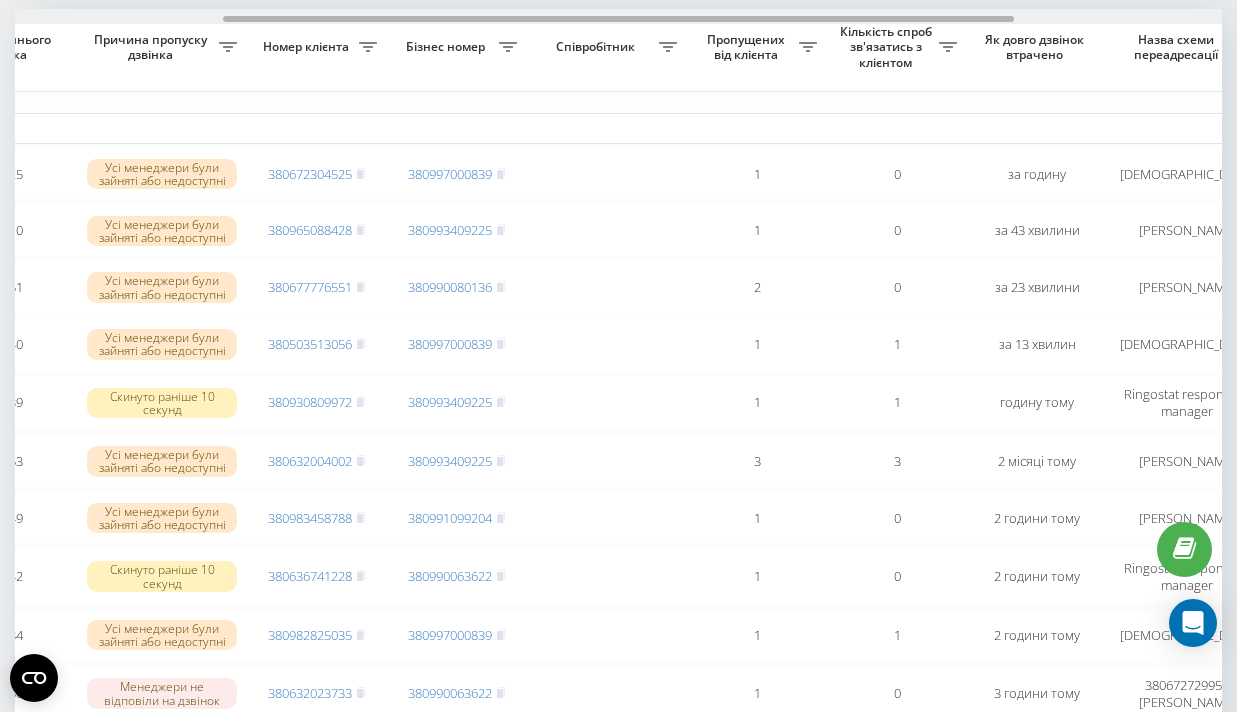 drag, startPoint x: 169, startPoint y: 21, endPoint x: 378, endPoint y: 28, distance: 209.11719 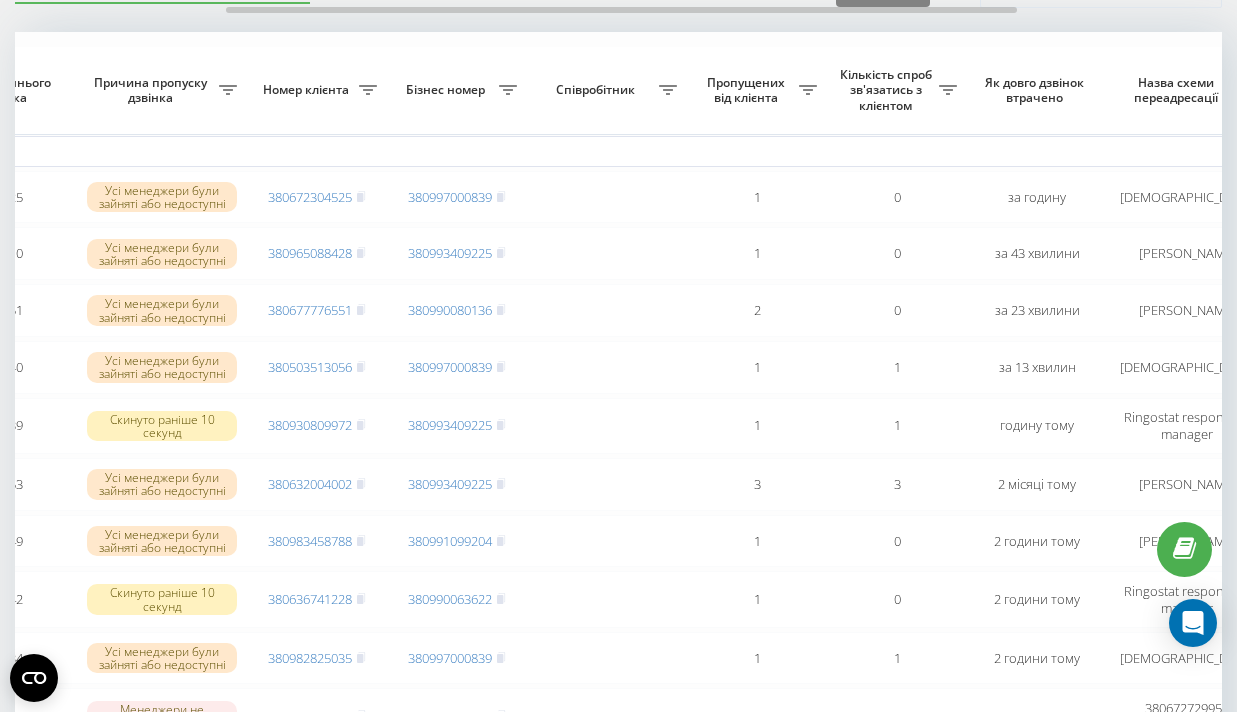 scroll, scrollTop: 0, scrollLeft: 0, axis: both 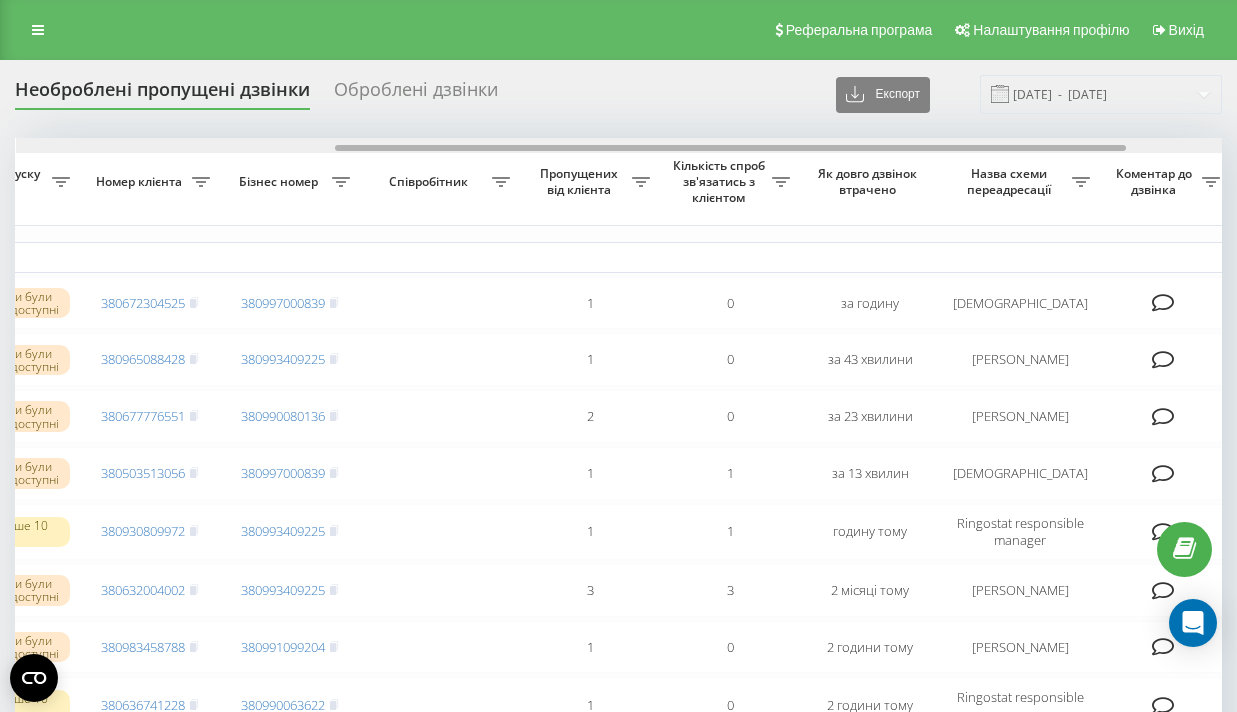 drag, startPoint x: 301, startPoint y: 148, endPoint x: 411, endPoint y: 161, distance: 110.76552 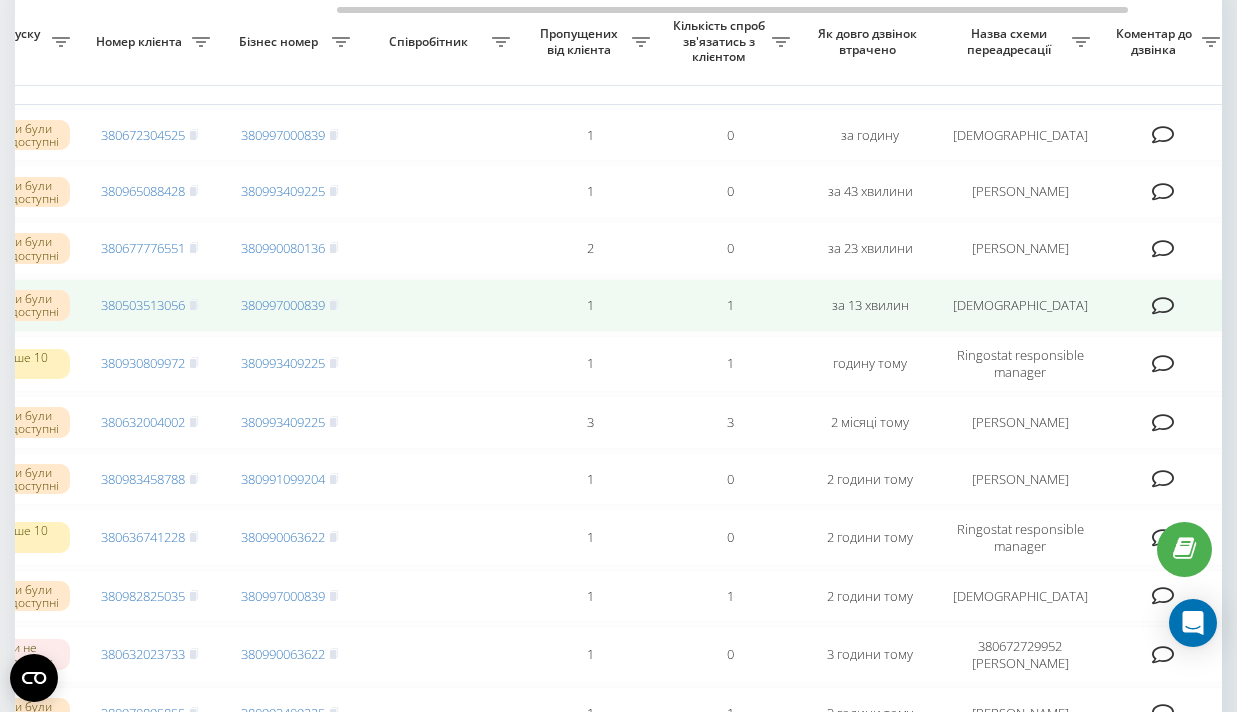 scroll, scrollTop: 142, scrollLeft: 0, axis: vertical 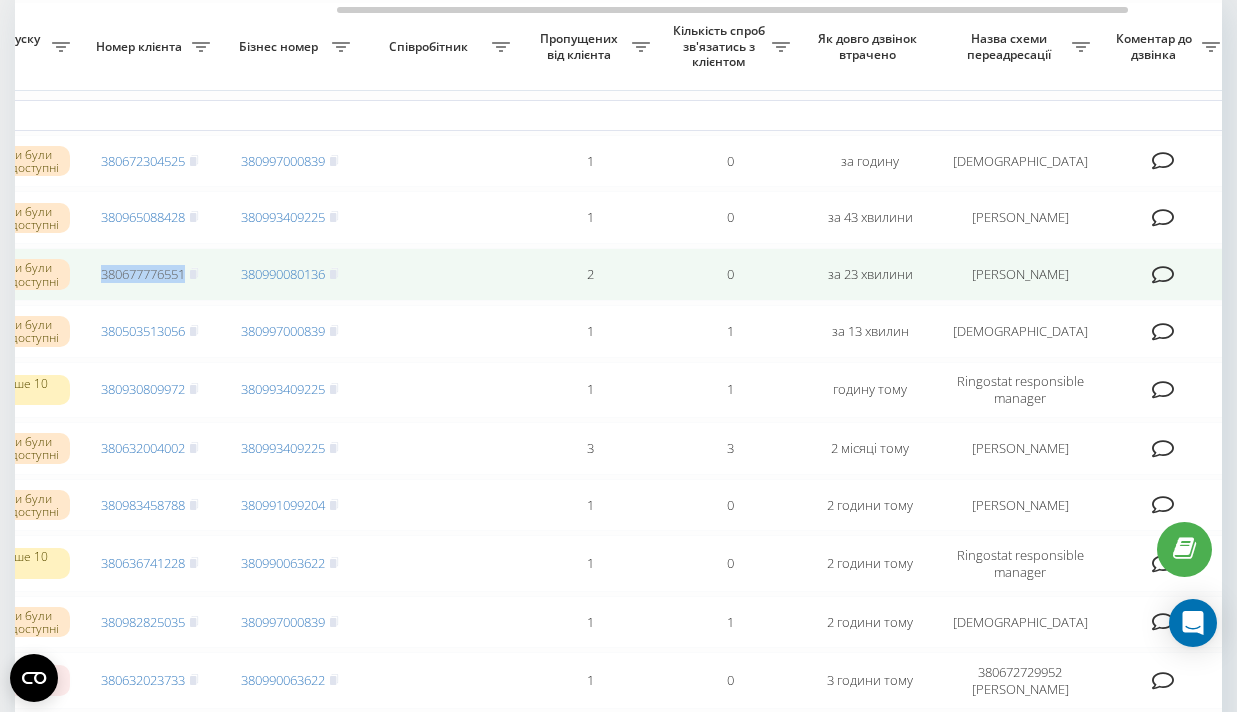 drag, startPoint x: 92, startPoint y: 285, endPoint x: 188, endPoint y: 286, distance: 96.00521 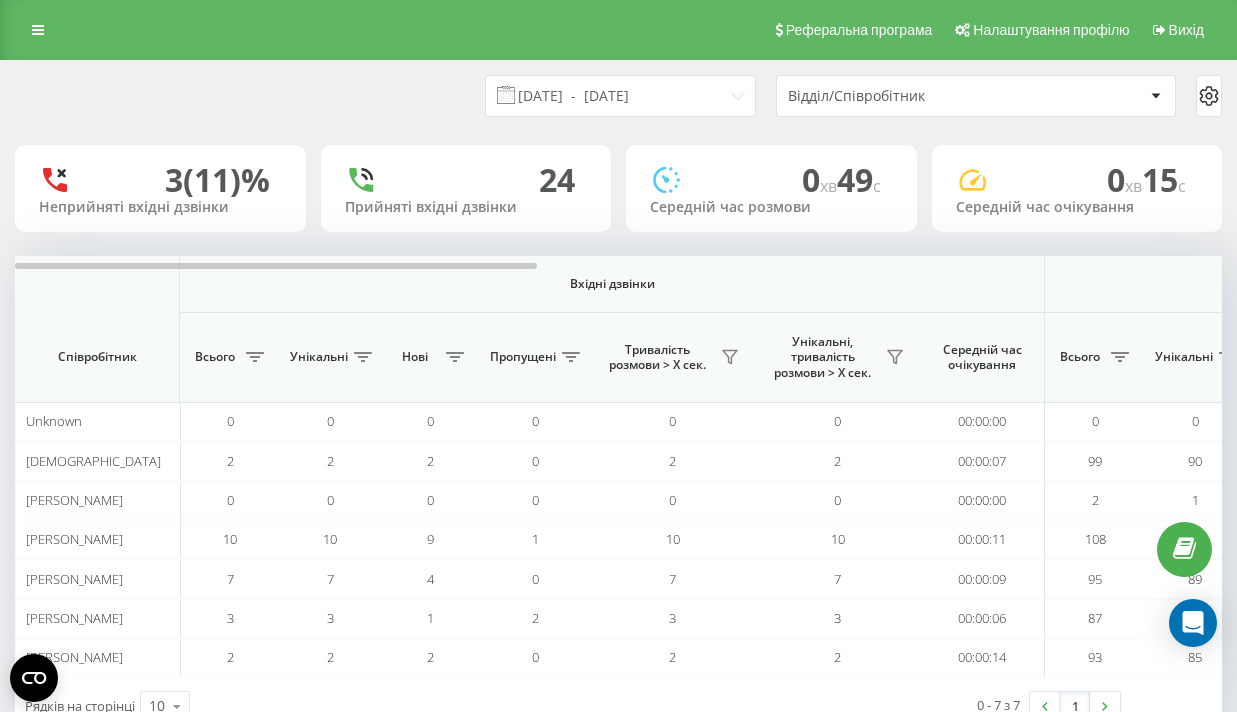 scroll, scrollTop: 0, scrollLeft: 0, axis: both 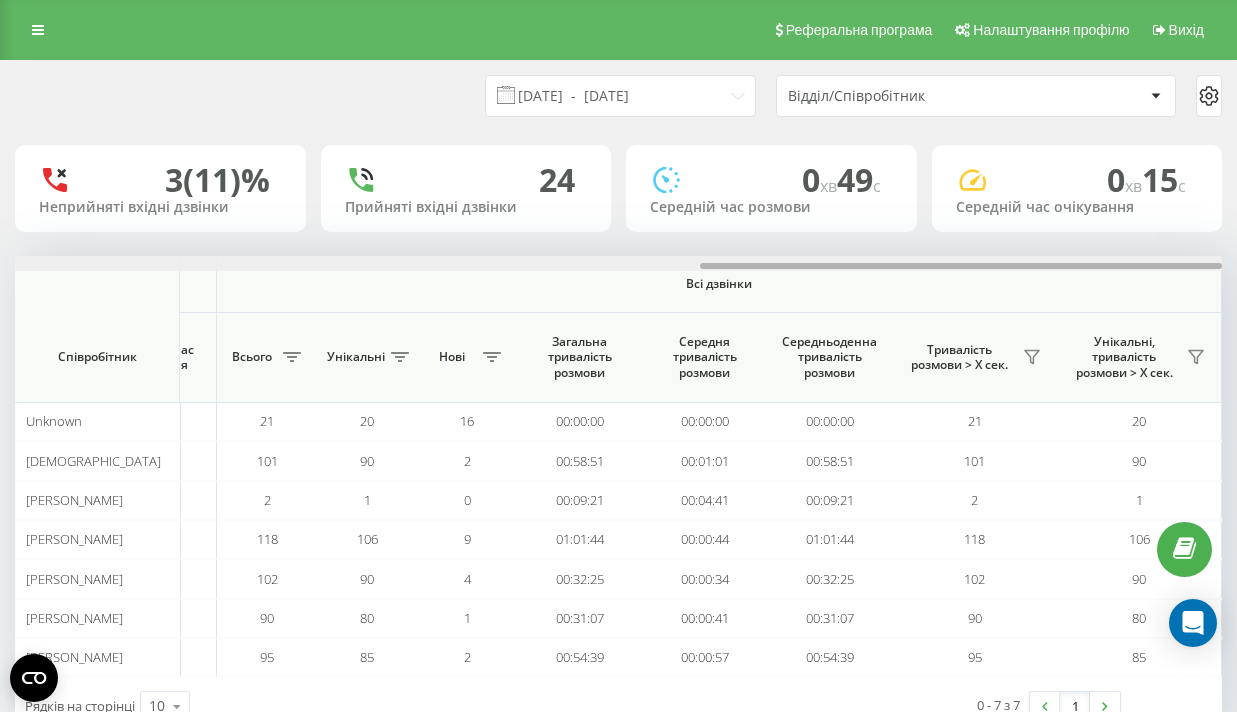 drag, startPoint x: 270, startPoint y: 266, endPoint x: 1071, endPoint y: 274, distance: 801.04 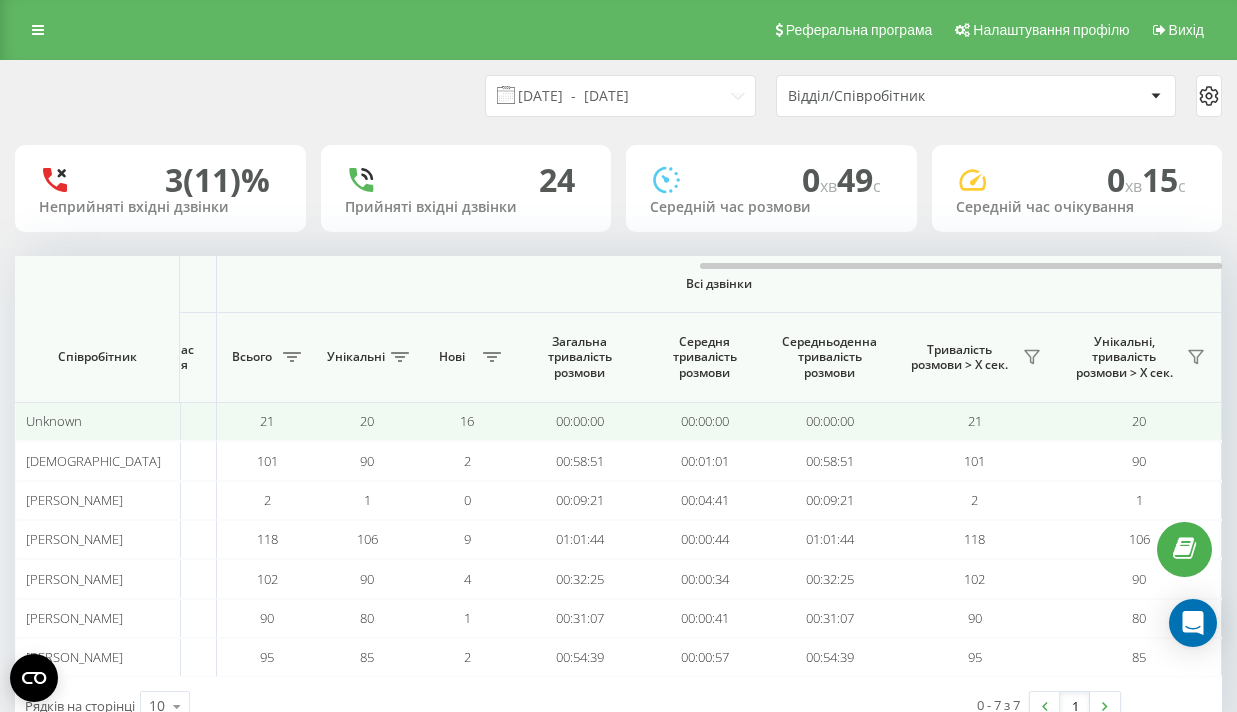 scroll, scrollTop: 63, scrollLeft: 0, axis: vertical 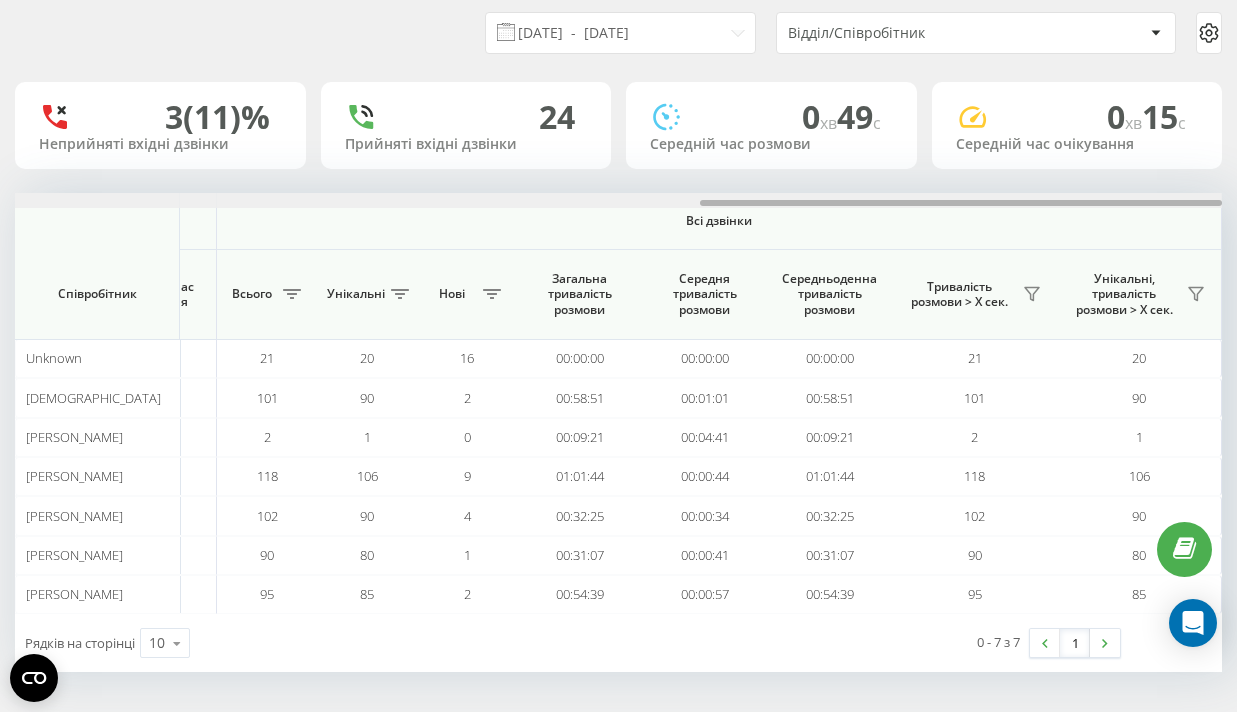 drag, startPoint x: 725, startPoint y: 201, endPoint x: 1003, endPoint y: 199, distance: 278.0072 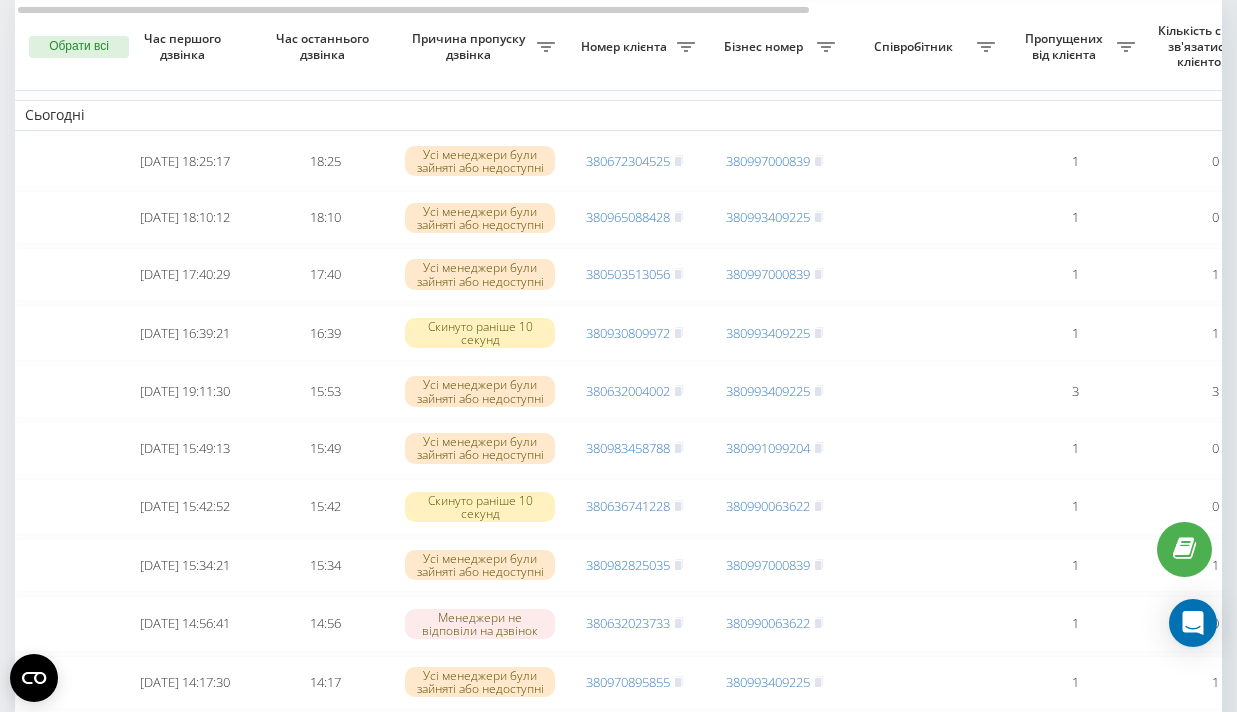 scroll, scrollTop: 142, scrollLeft: 0, axis: vertical 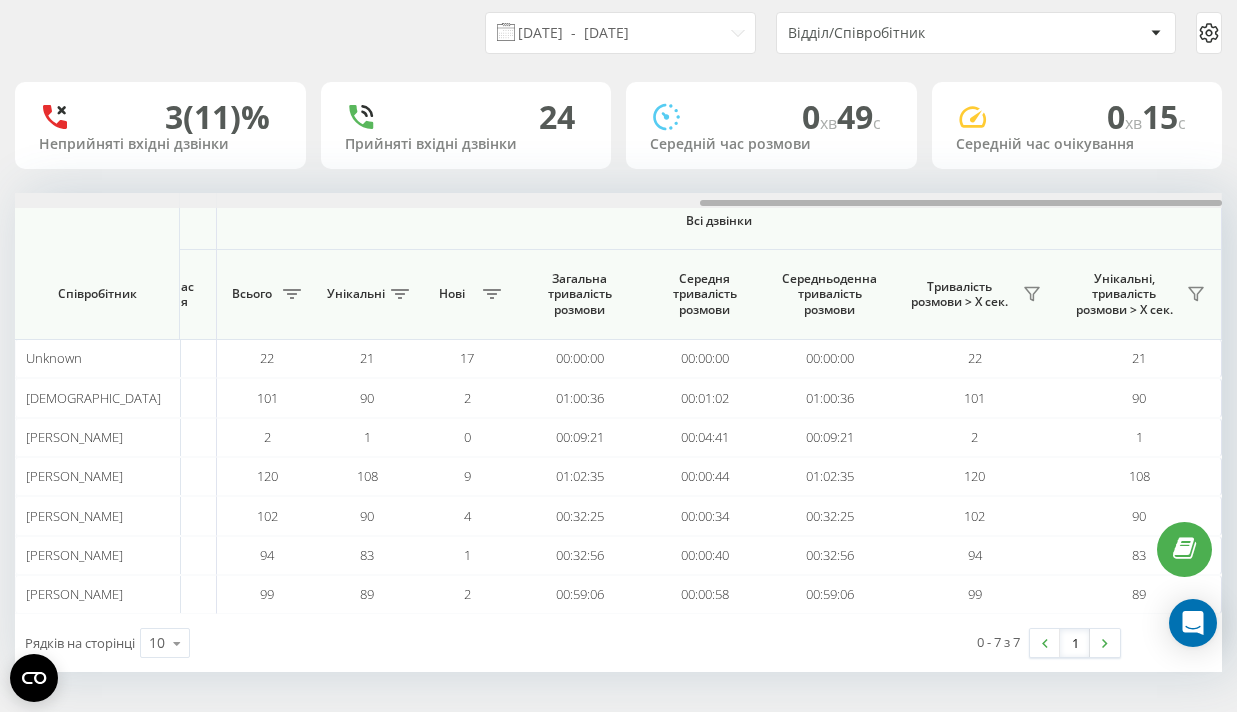 drag, startPoint x: 359, startPoint y: 202, endPoint x: 1239, endPoint y: 177, distance: 880.35504 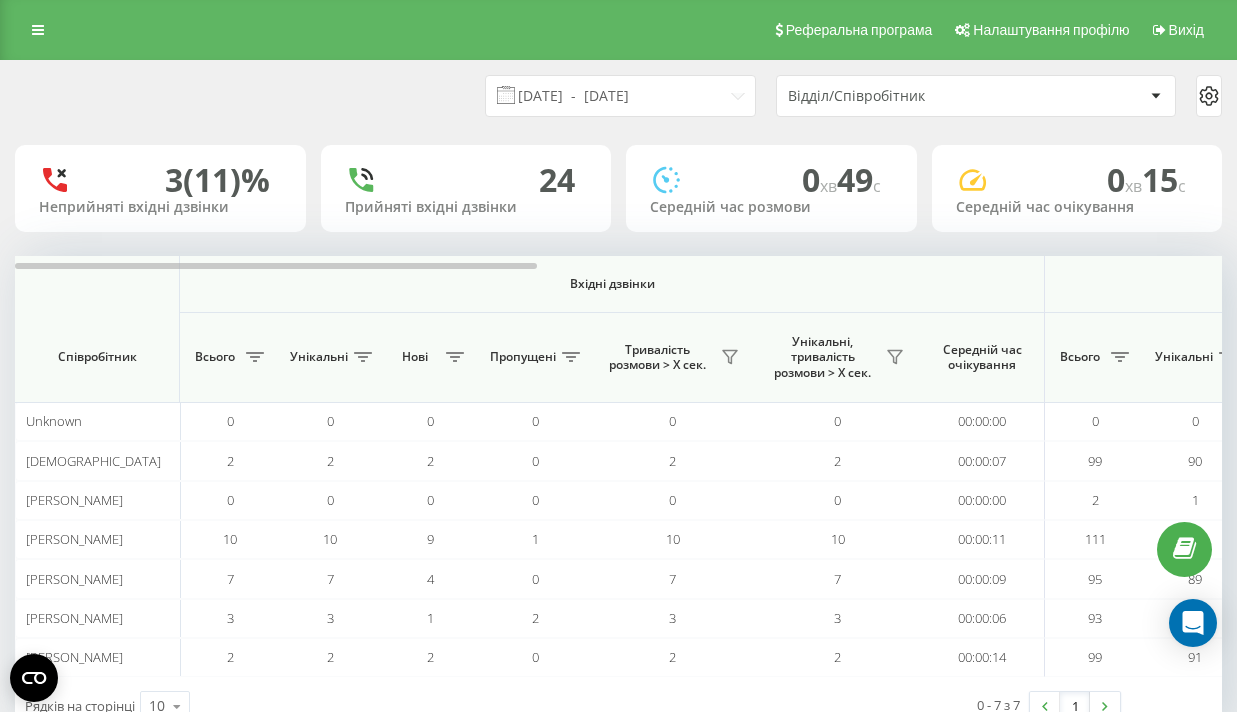 scroll, scrollTop: 63, scrollLeft: 0, axis: vertical 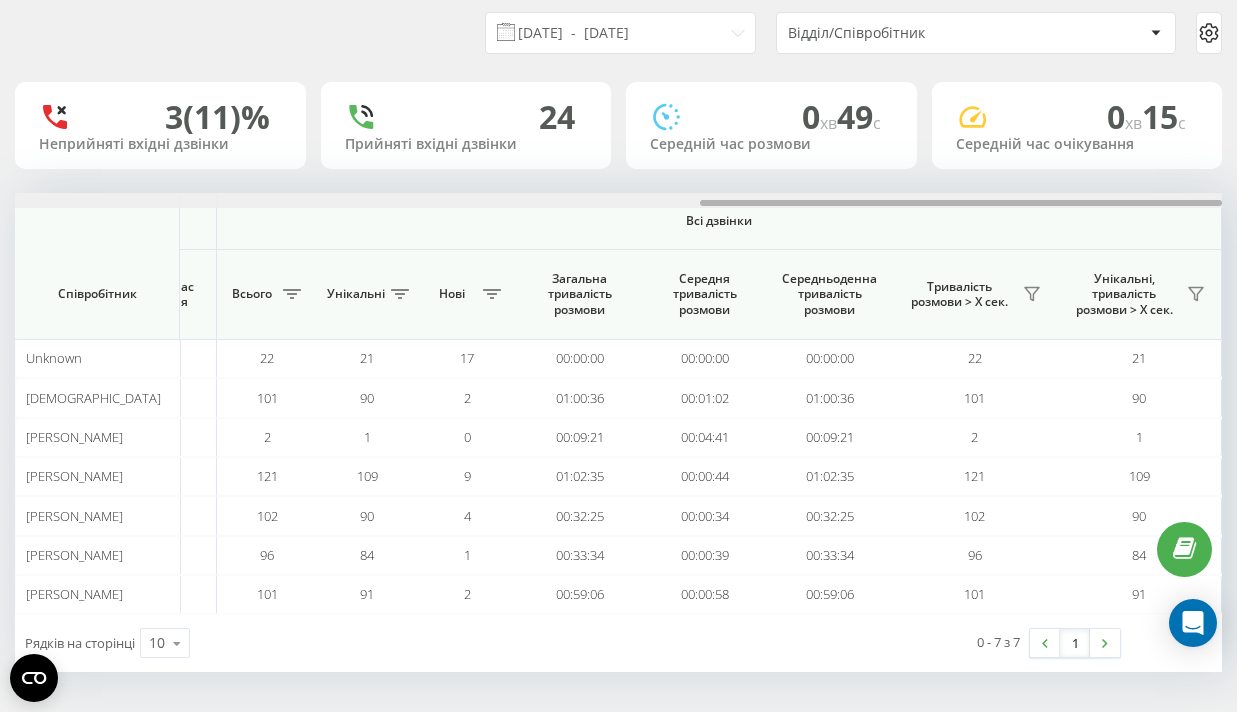 drag, startPoint x: 246, startPoint y: 202, endPoint x: 1068, endPoint y: 206, distance: 822.0097 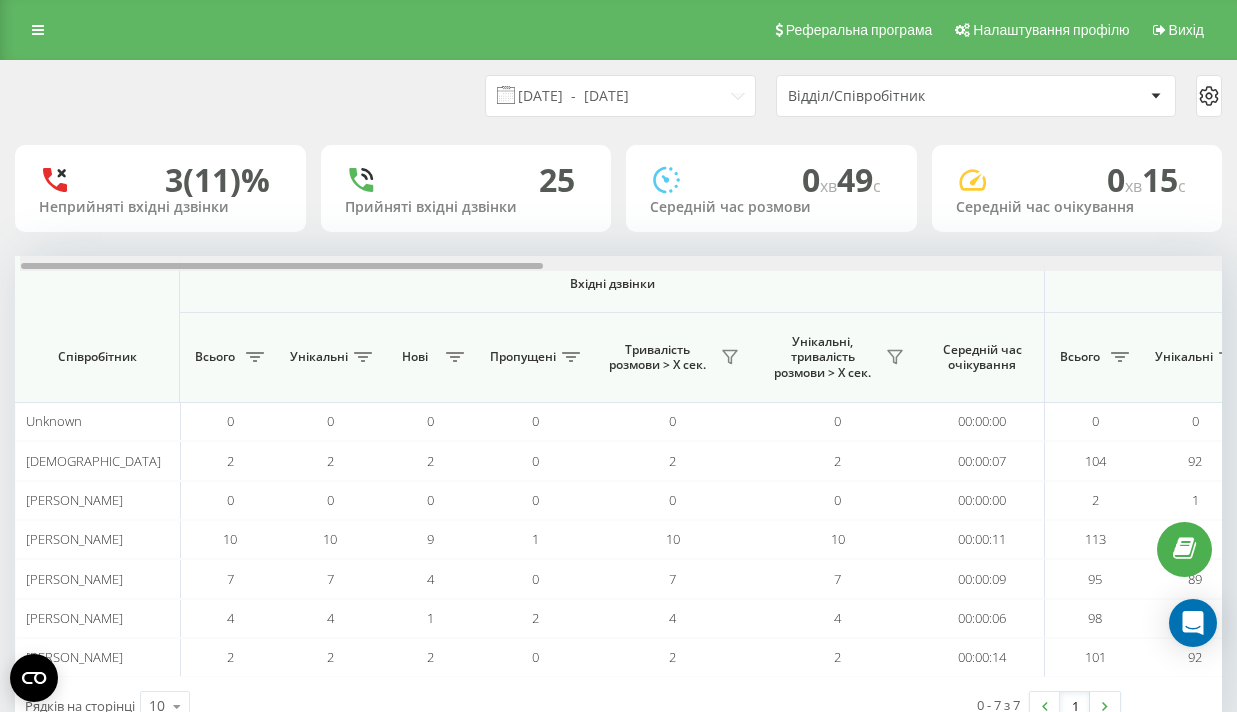 scroll, scrollTop: 63, scrollLeft: 0, axis: vertical 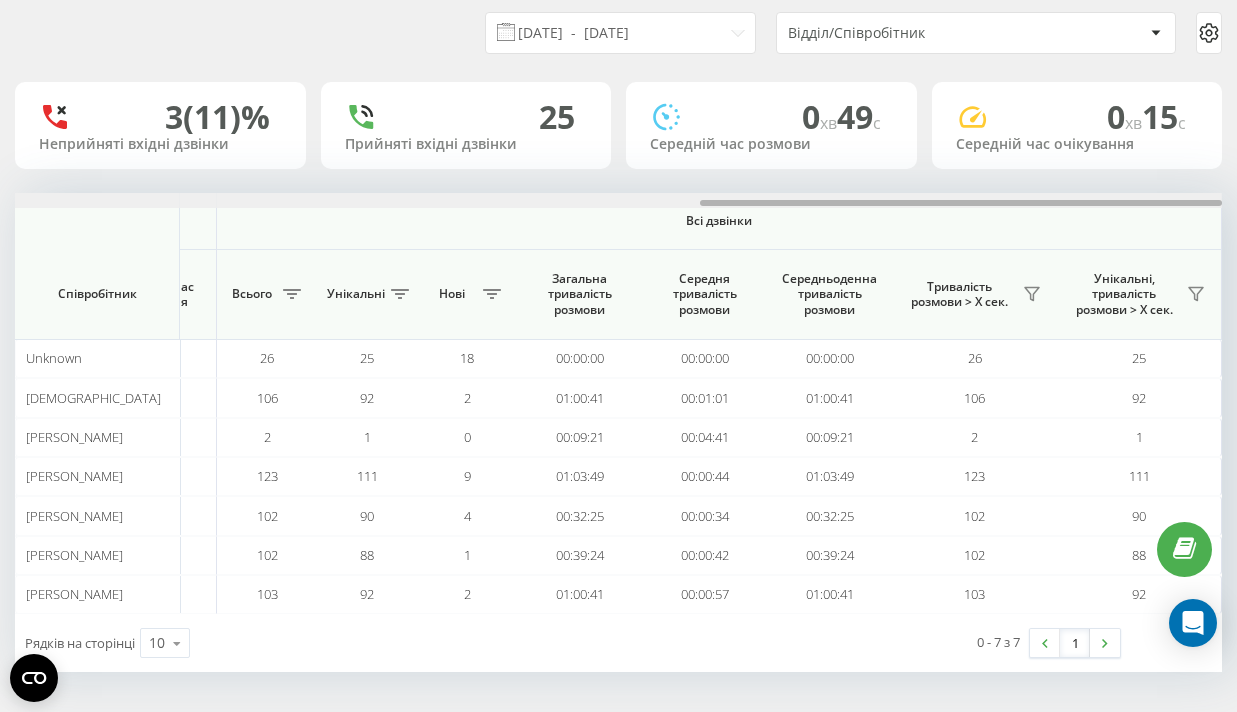 click on "[DATE]  -  [DATE] Відділ/Співробітник 3  (11)% Неприйняті вхідні дзвінки 25 Прийняті вхідні дзвінки 0 хв  49 c Середній час розмови 0 хв  15 c Середній час очікування Вхідні дзвінки Вихідні дзвінки Всі дзвінки Співробітник Всього Унікальні Нові Пропущені Тривалість розмови > Х сек. Унікальні, тривалість розмови > Х сек. Середній час очікування Всього Унікальні Нові Тривалість розмови > Х сек. Унікальні, тривалість розмови > Х сек. Середній час очікування Всього Унікальні Нові Загальна тривалість розмови Середня тривалість розмови Середньоденна тривалість розмови 0 0" at bounding box center (618, 335) 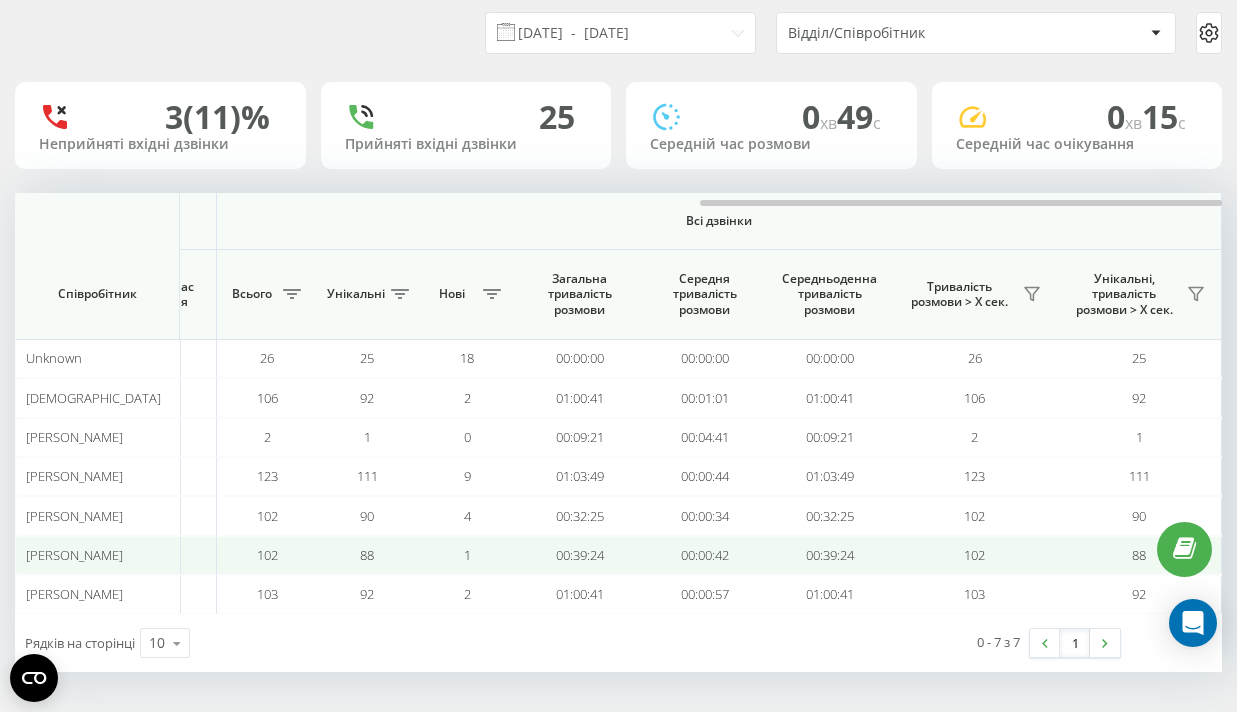 drag, startPoint x: 532, startPoint y: 553, endPoint x: 612, endPoint y: 550, distance: 80.05623 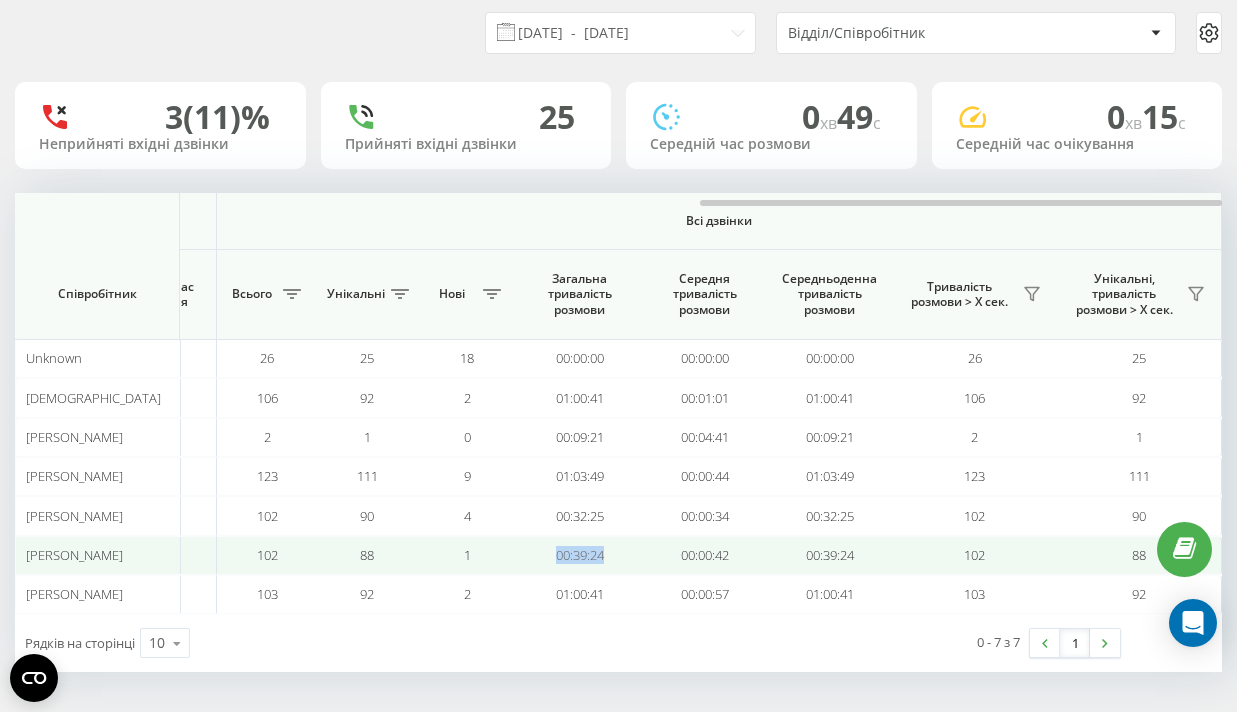 click on "00:39:24" at bounding box center [579, 555] 